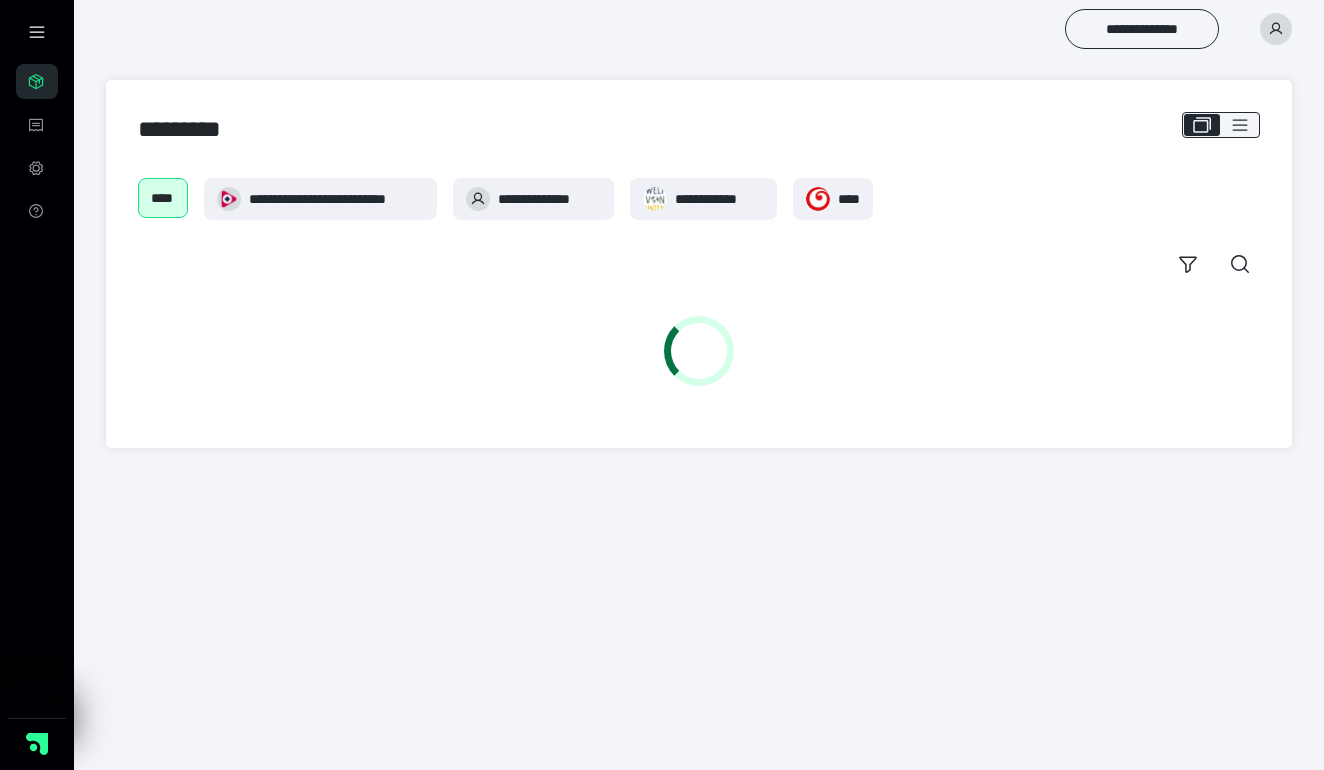 scroll, scrollTop: 0, scrollLeft: 0, axis: both 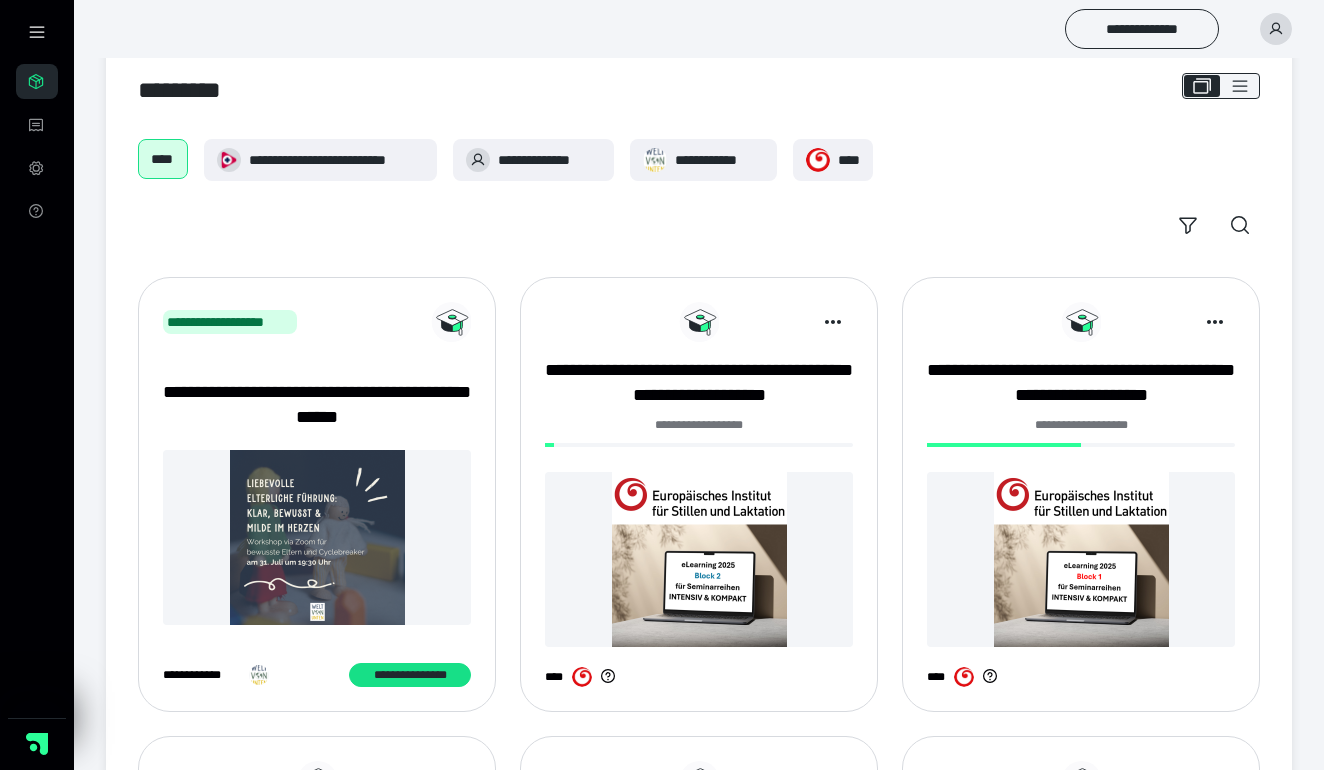 click at bounding box center (699, 559) 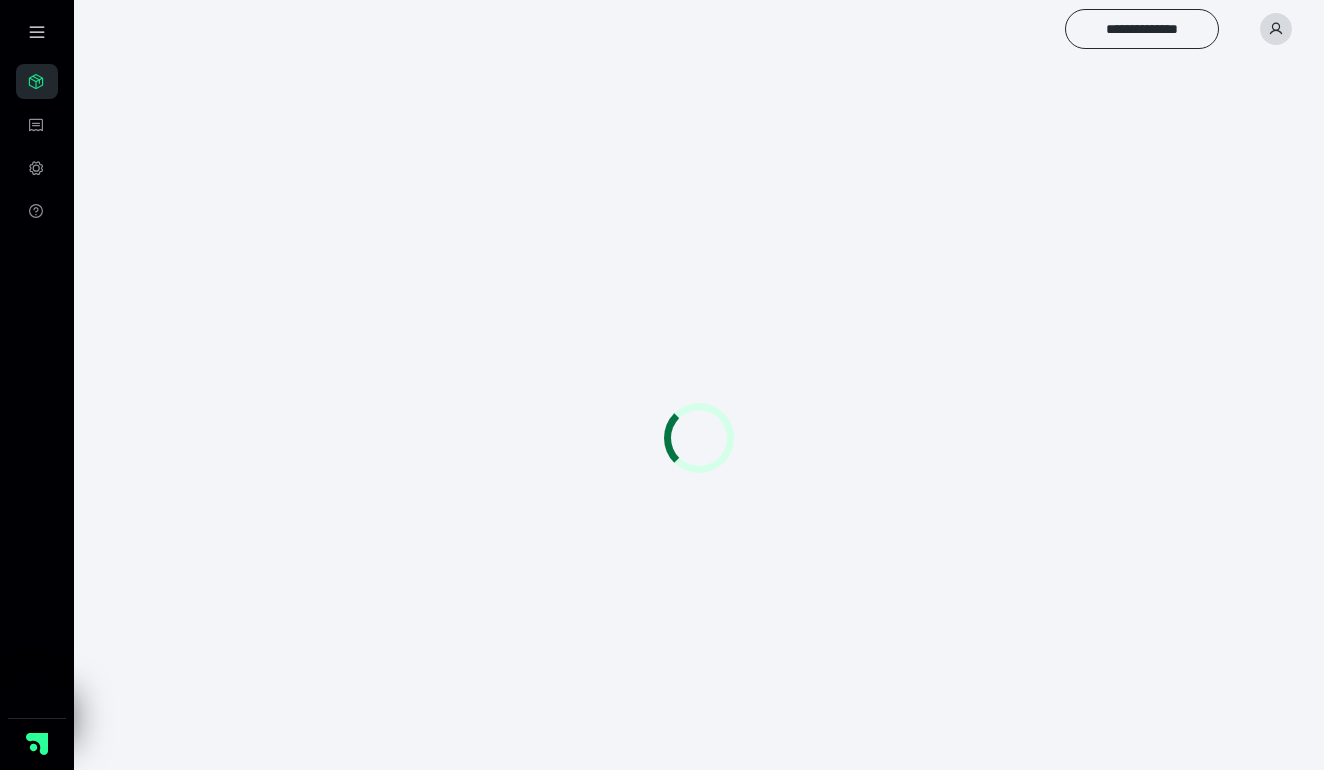 scroll, scrollTop: 0, scrollLeft: 0, axis: both 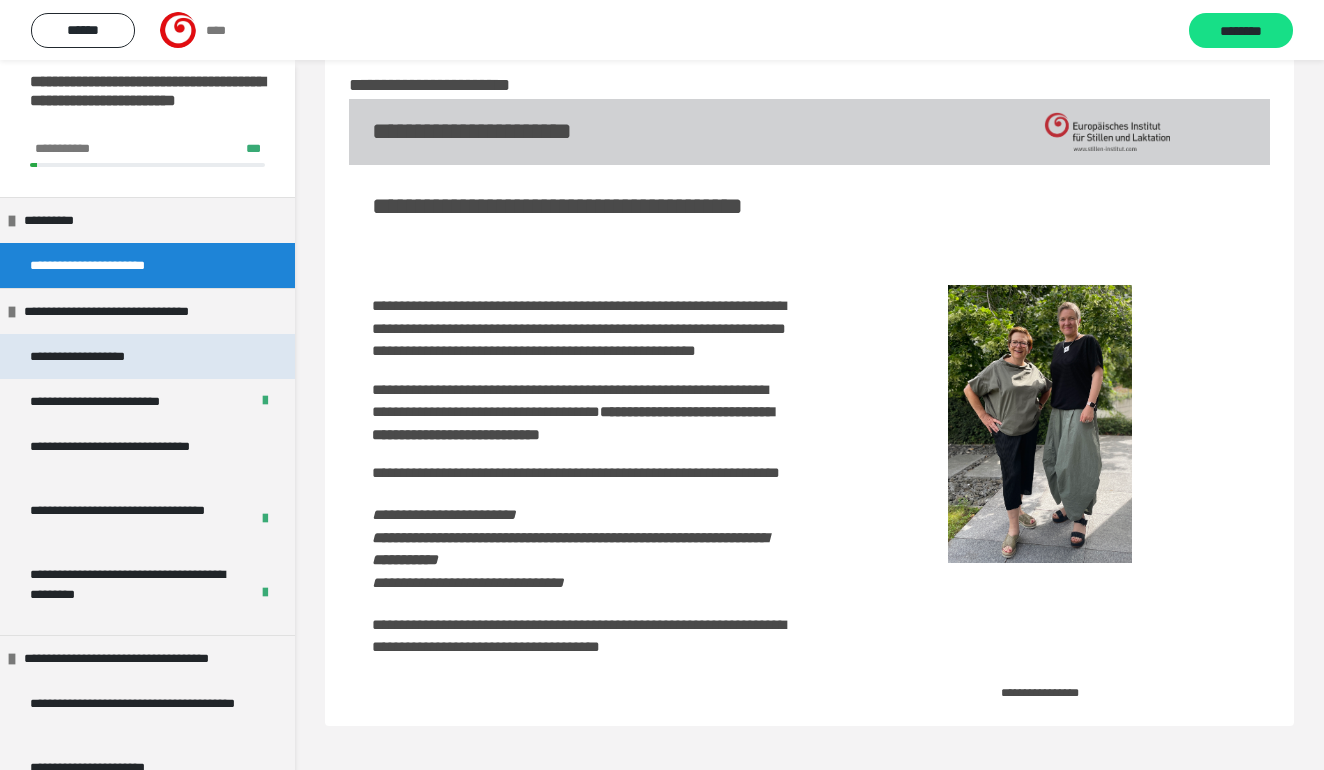 click on "**********" at bounding box center [105, 356] 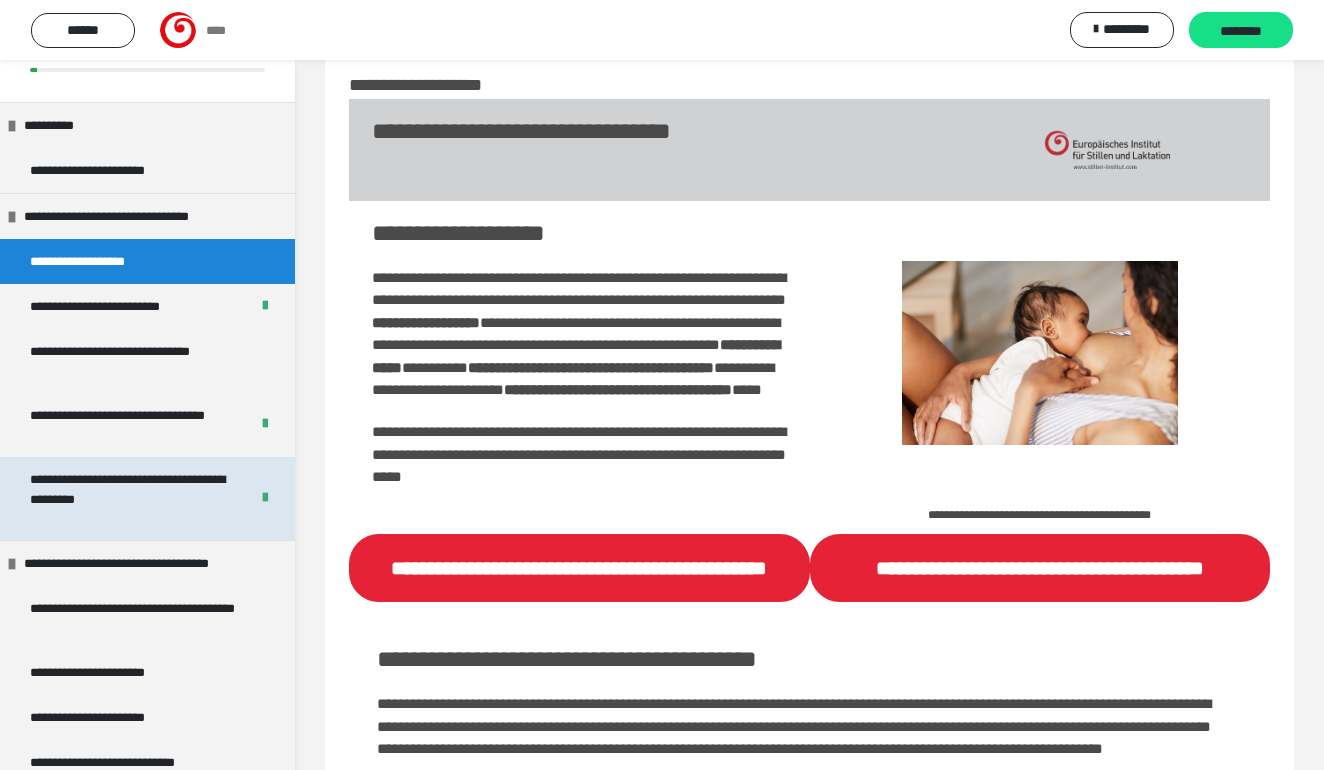 scroll, scrollTop: 117, scrollLeft: 0, axis: vertical 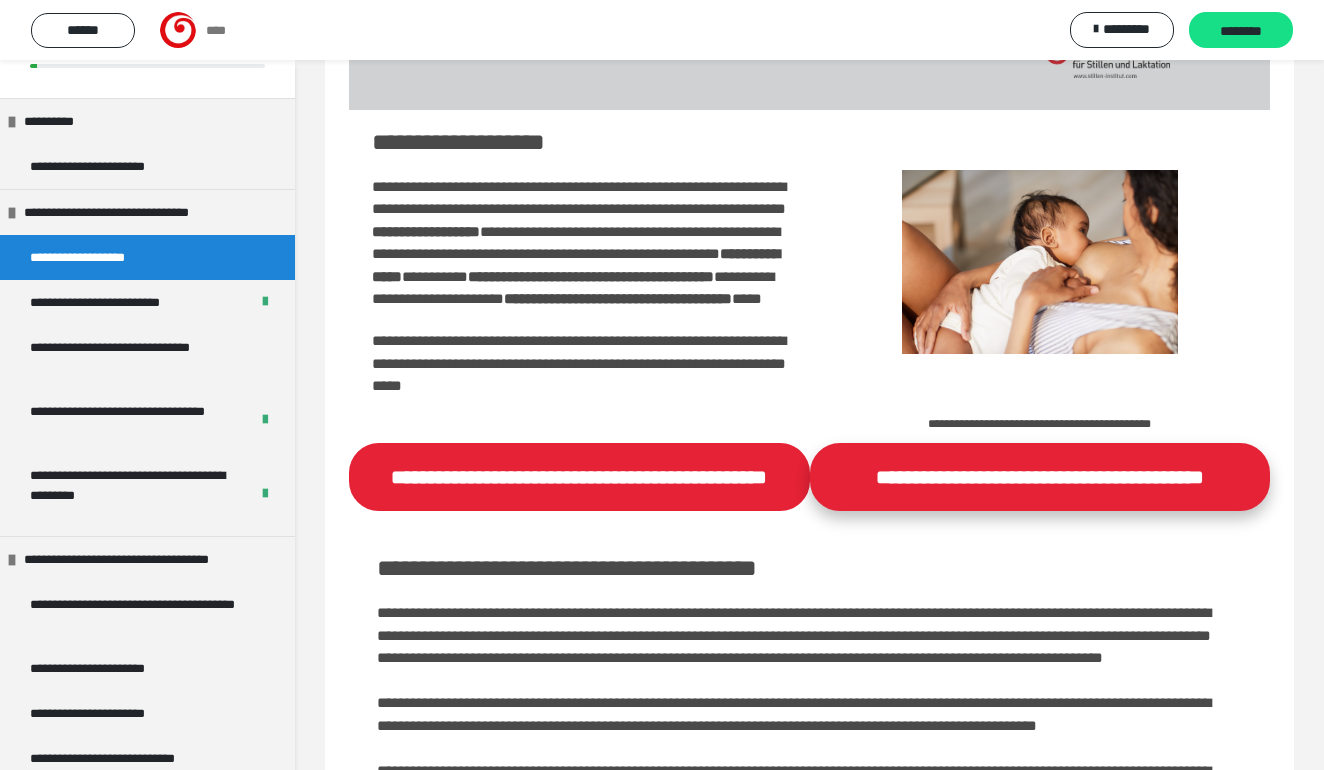 click on "**********" at bounding box center [1040, 477] 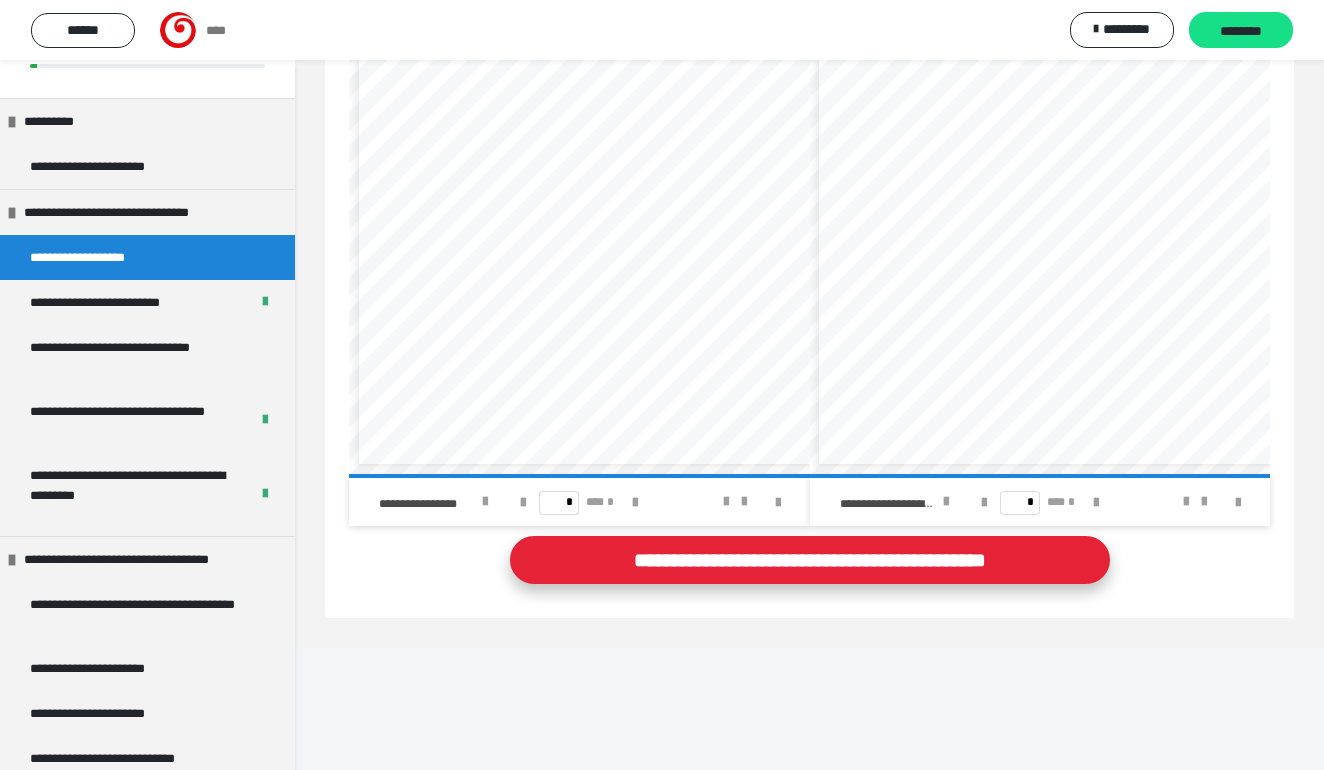 scroll, scrollTop: 921, scrollLeft: 0, axis: vertical 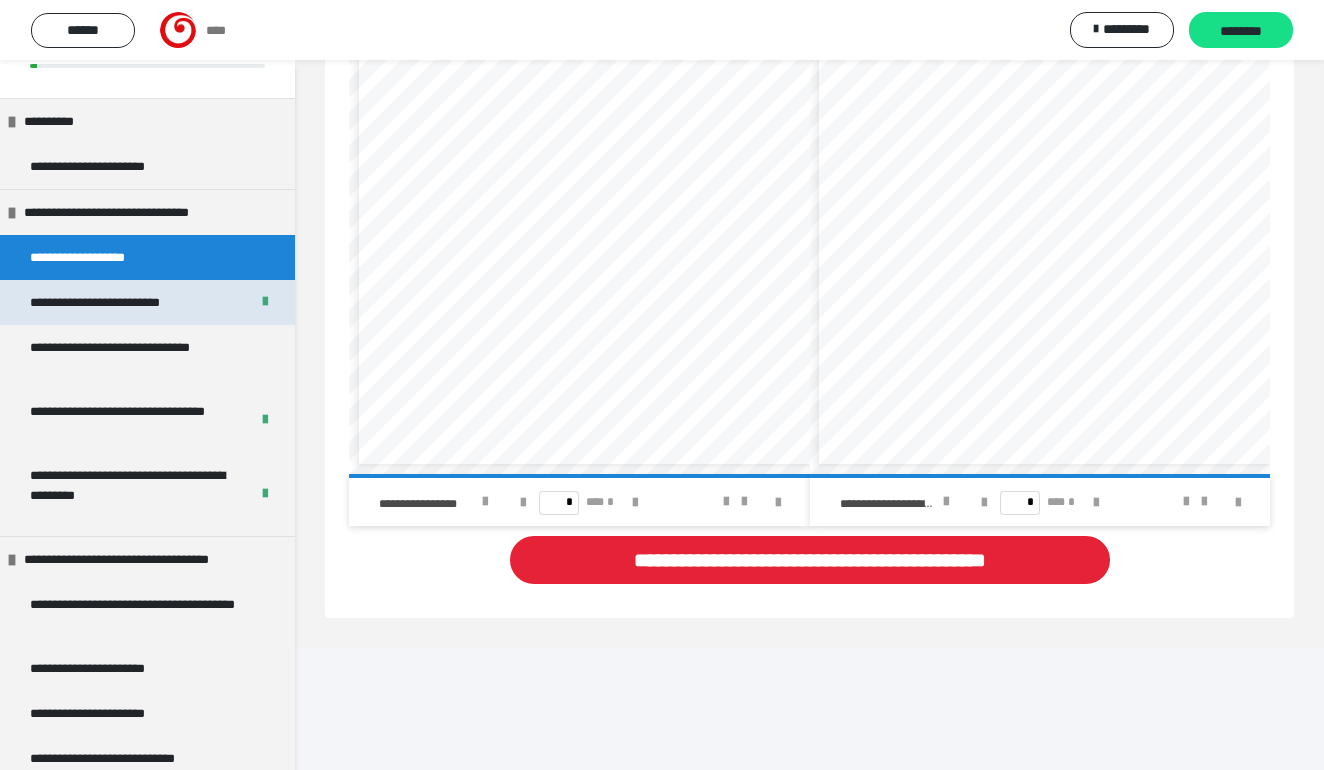 click on "**********" at bounding box center (129, 302) 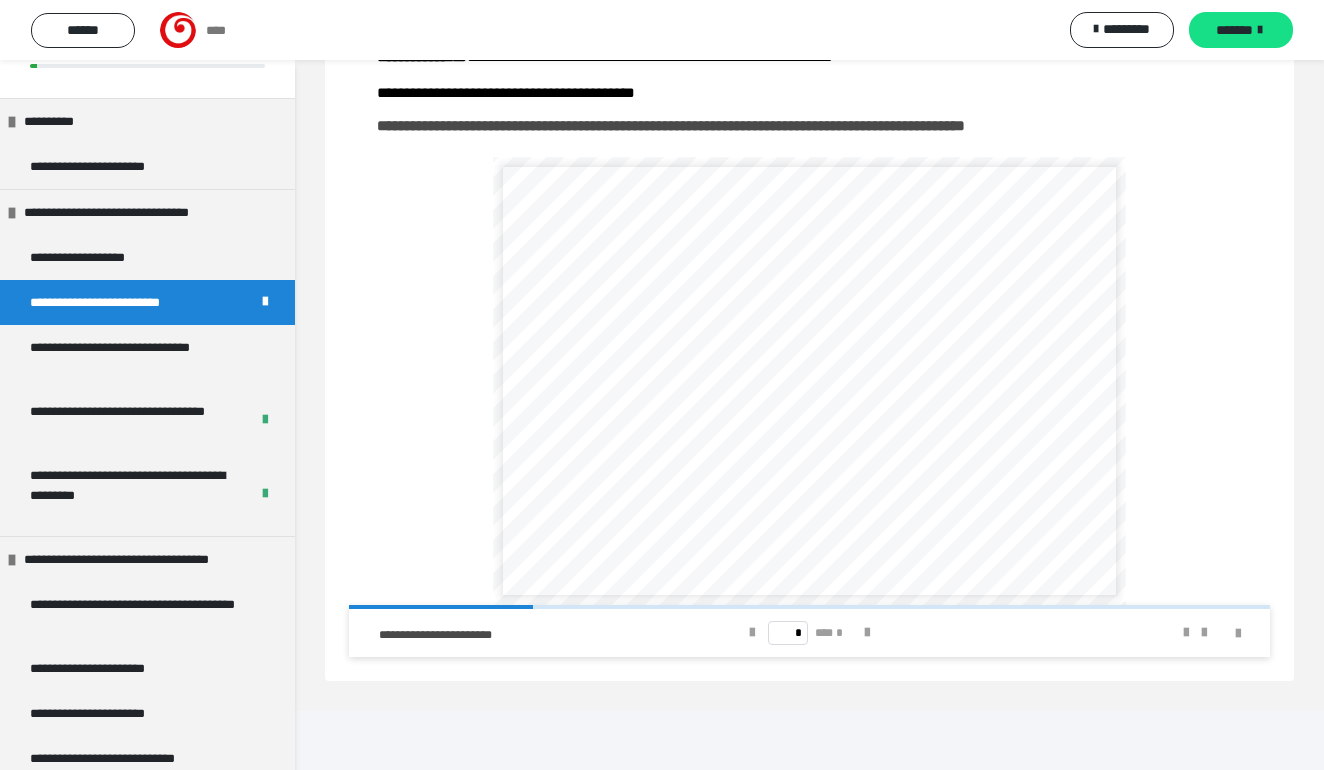 scroll, scrollTop: 304, scrollLeft: 0, axis: vertical 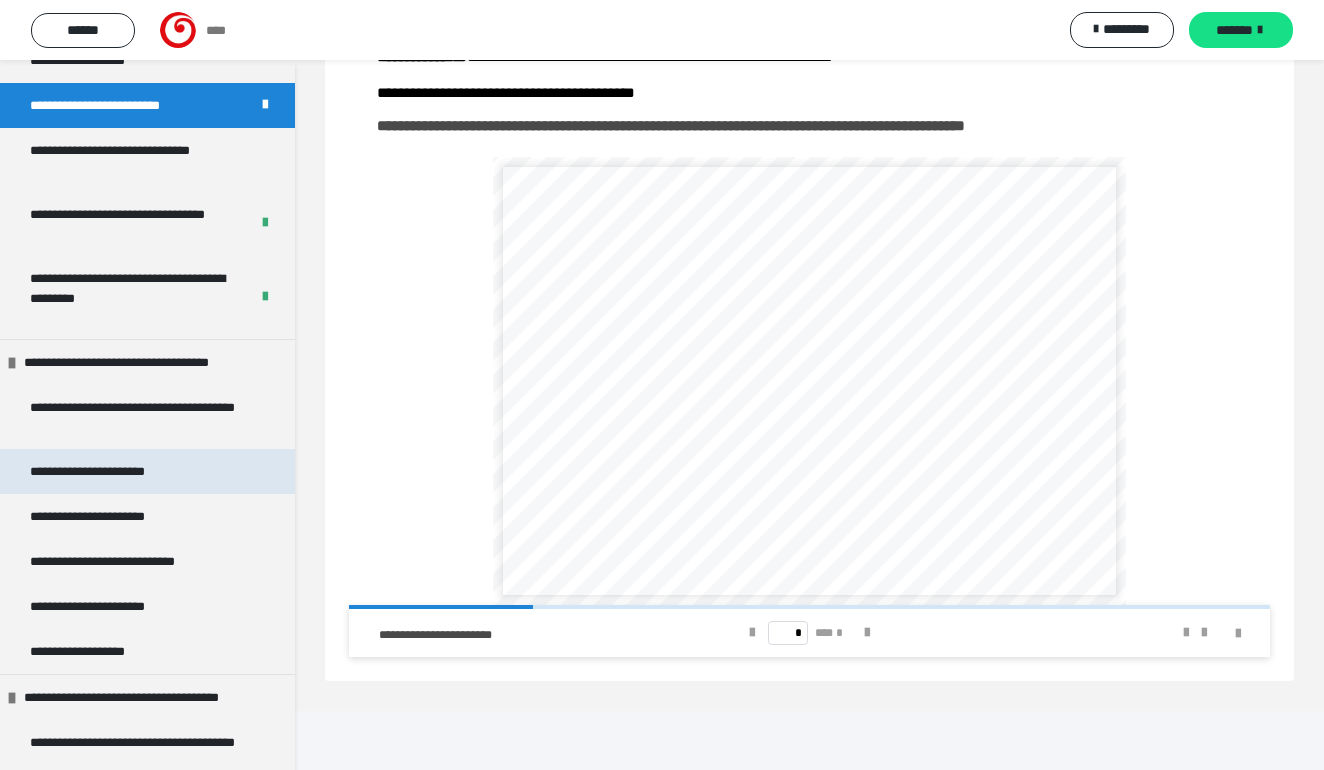 click on "**********" at bounding box center (116, 471) 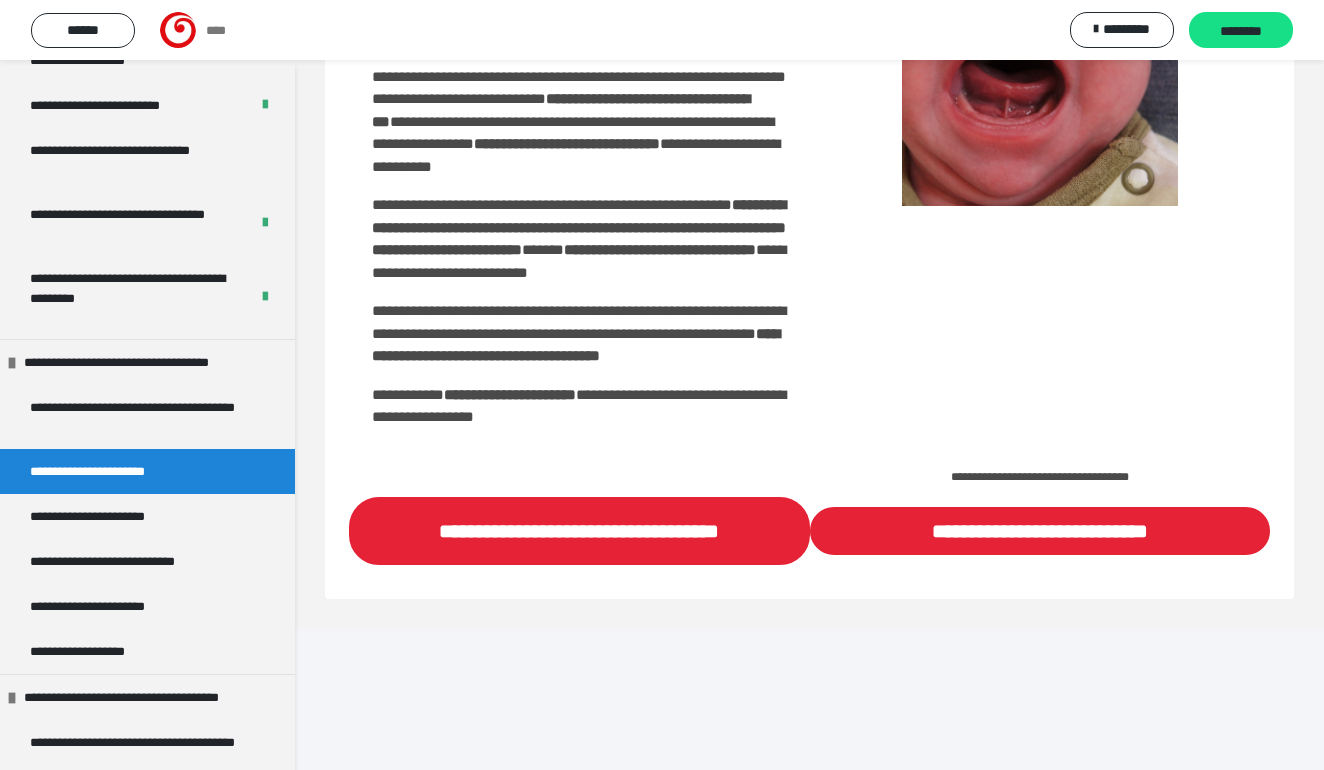 scroll, scrollTop: 481, scrollLeft: 0, axis: vertical 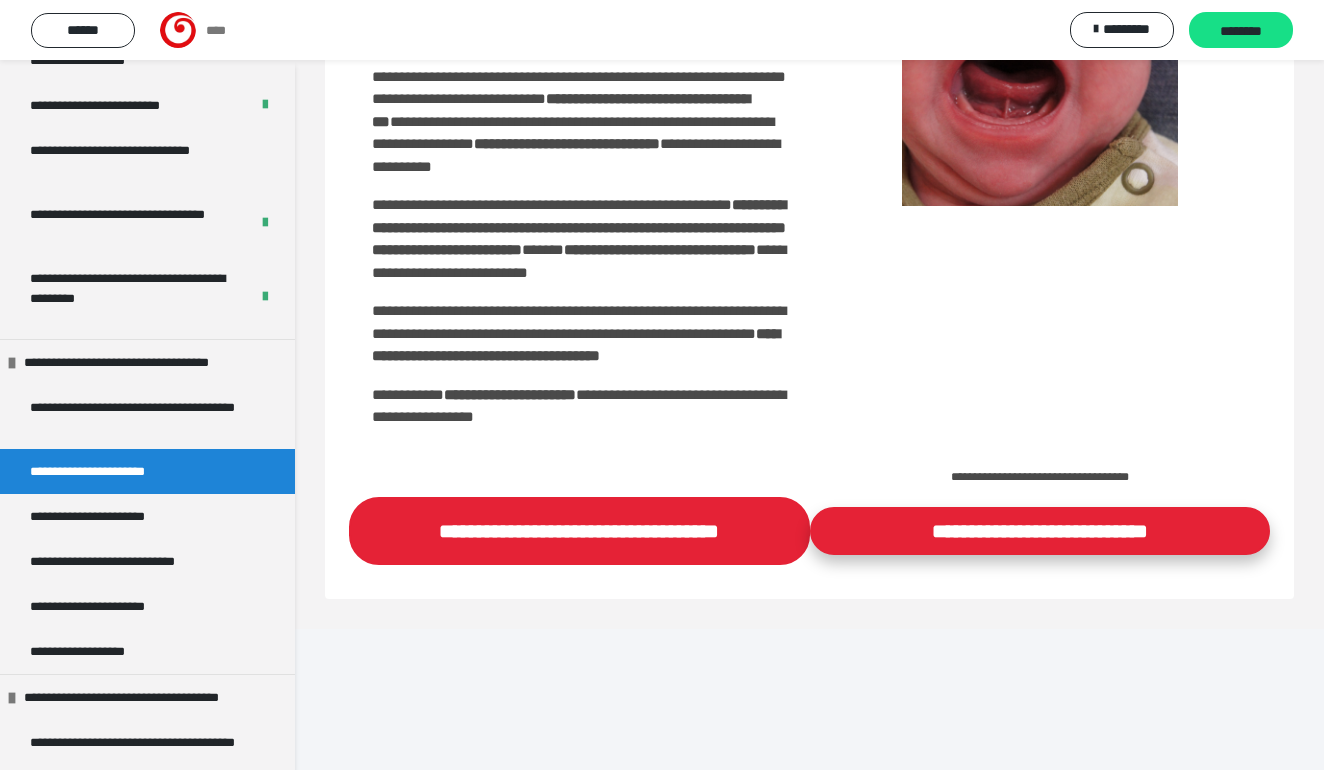 click on "**********" at bounding box center (1040, 531) 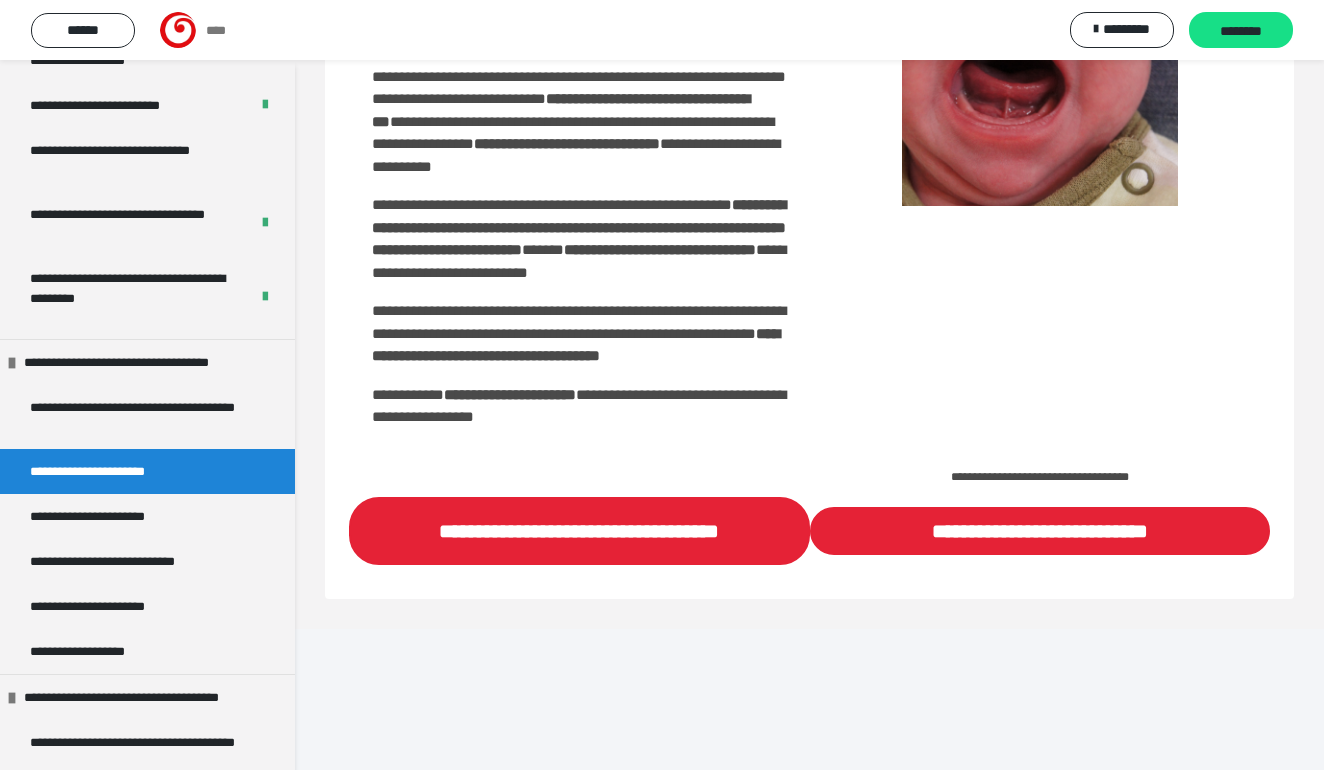 scroll, scrollTop: 481, scrollLeft: 0, axis: vertical 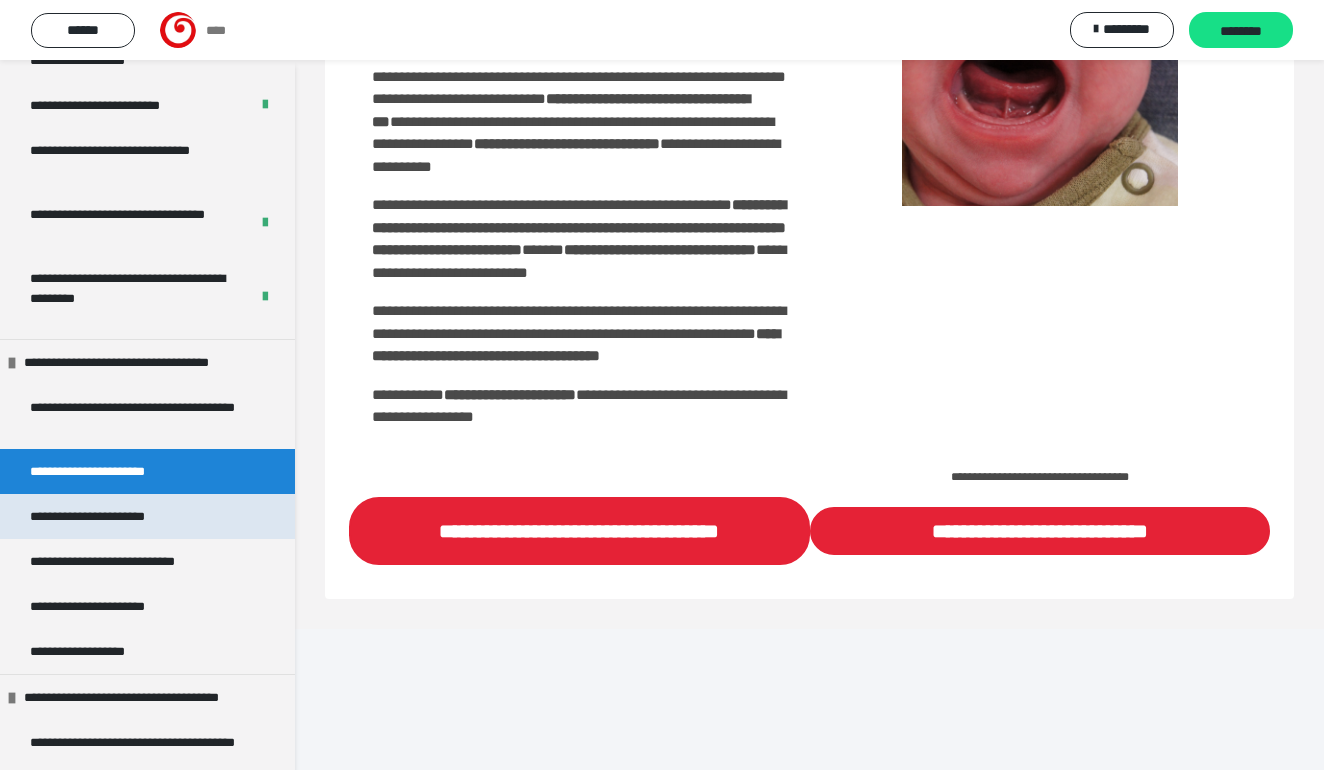 click on "**********" at bounding box center [116, 516] 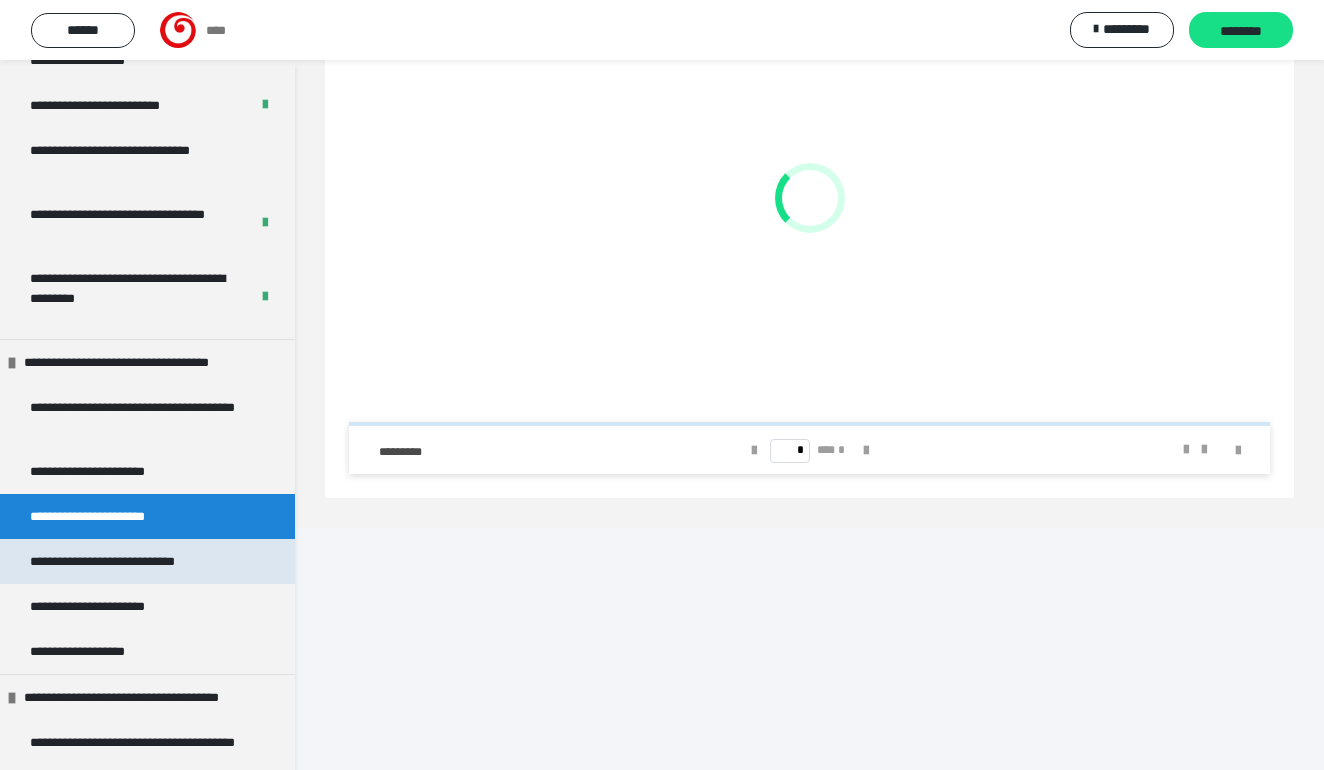 scroll, scrollTop: 283, scrollLeft: 0, axis: vertical 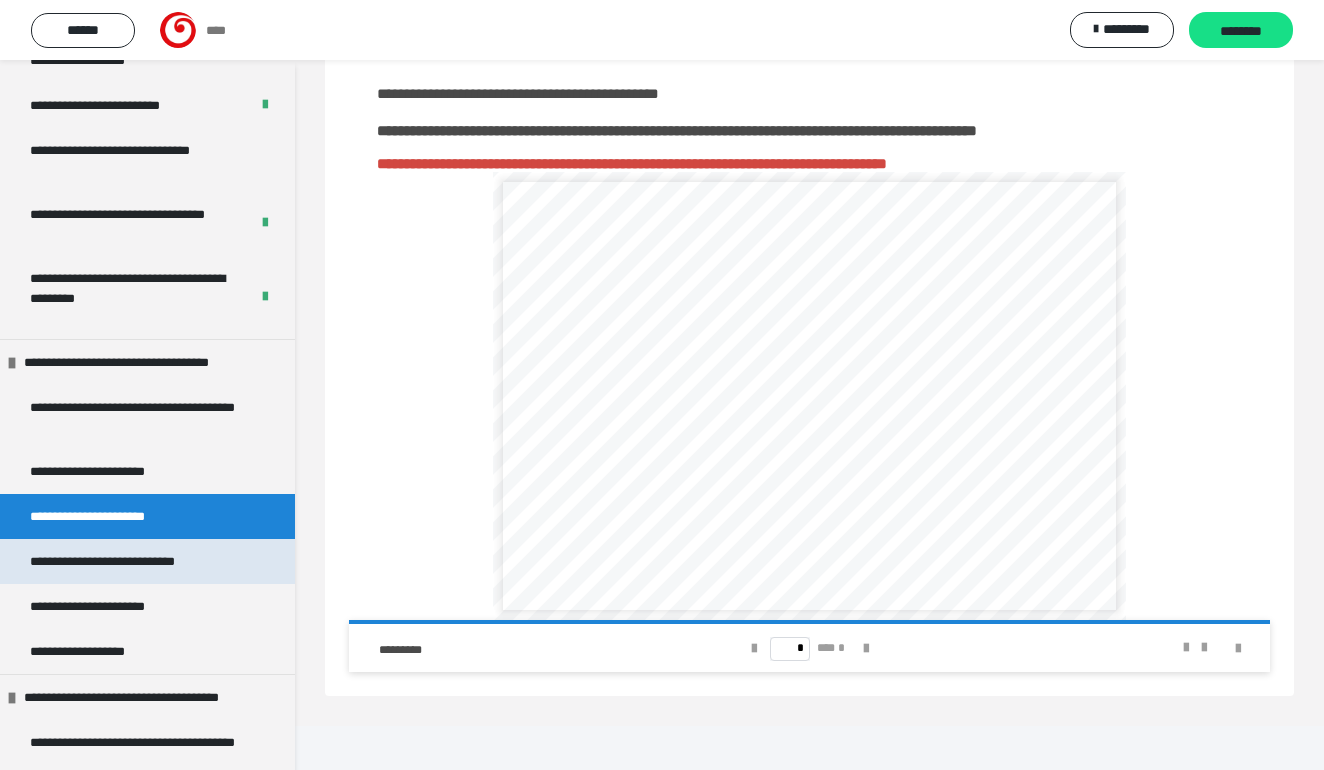 click on "**********" at bounding box center (131, 561) 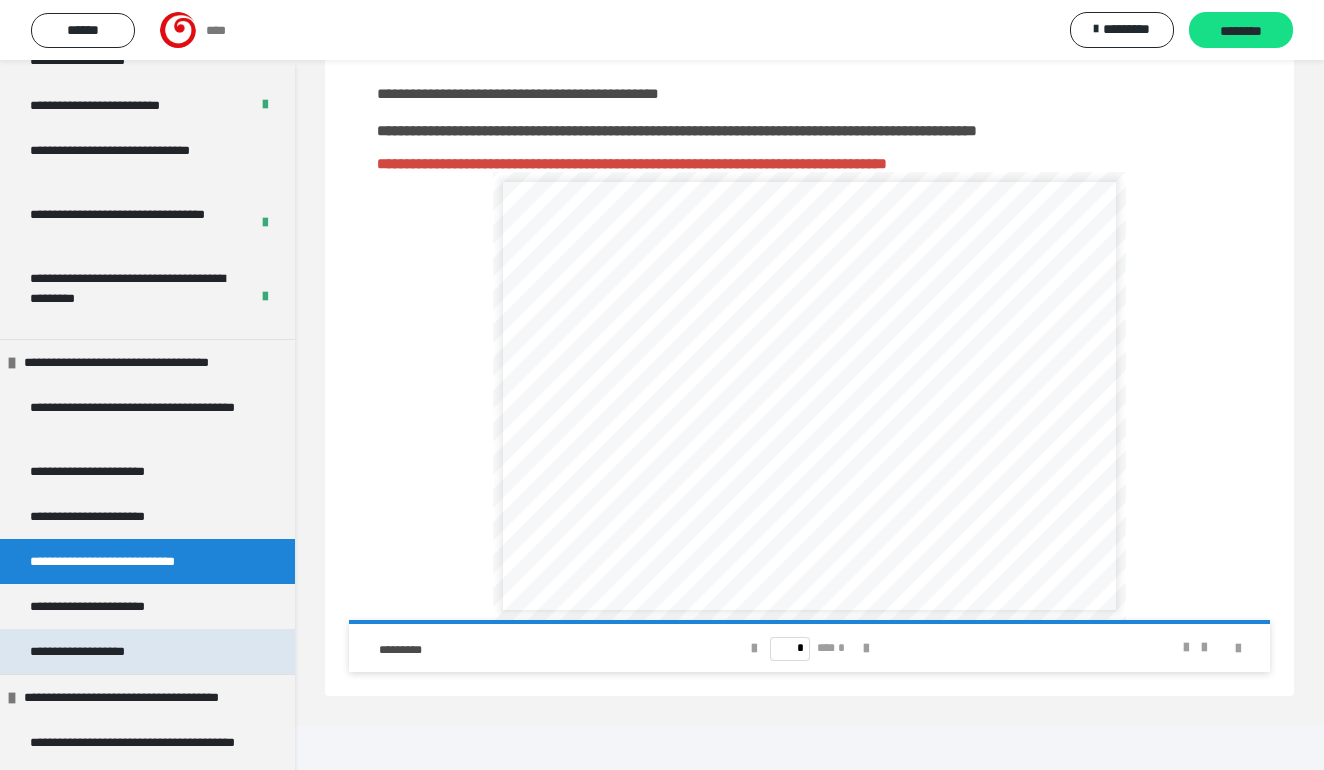 scroll, scrollTop: 210, scrollLeft: 0, axis: vertical 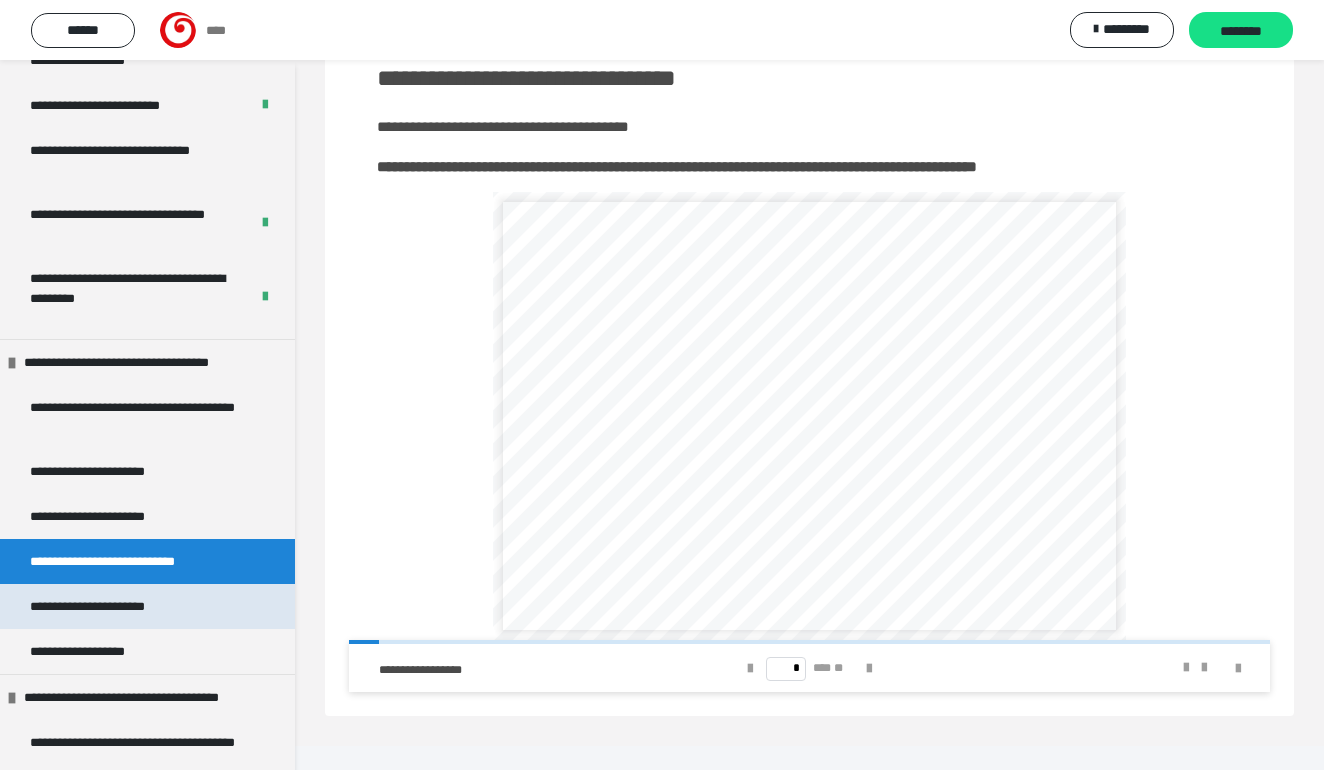 click on "**********" at bounding box center [111, 606] 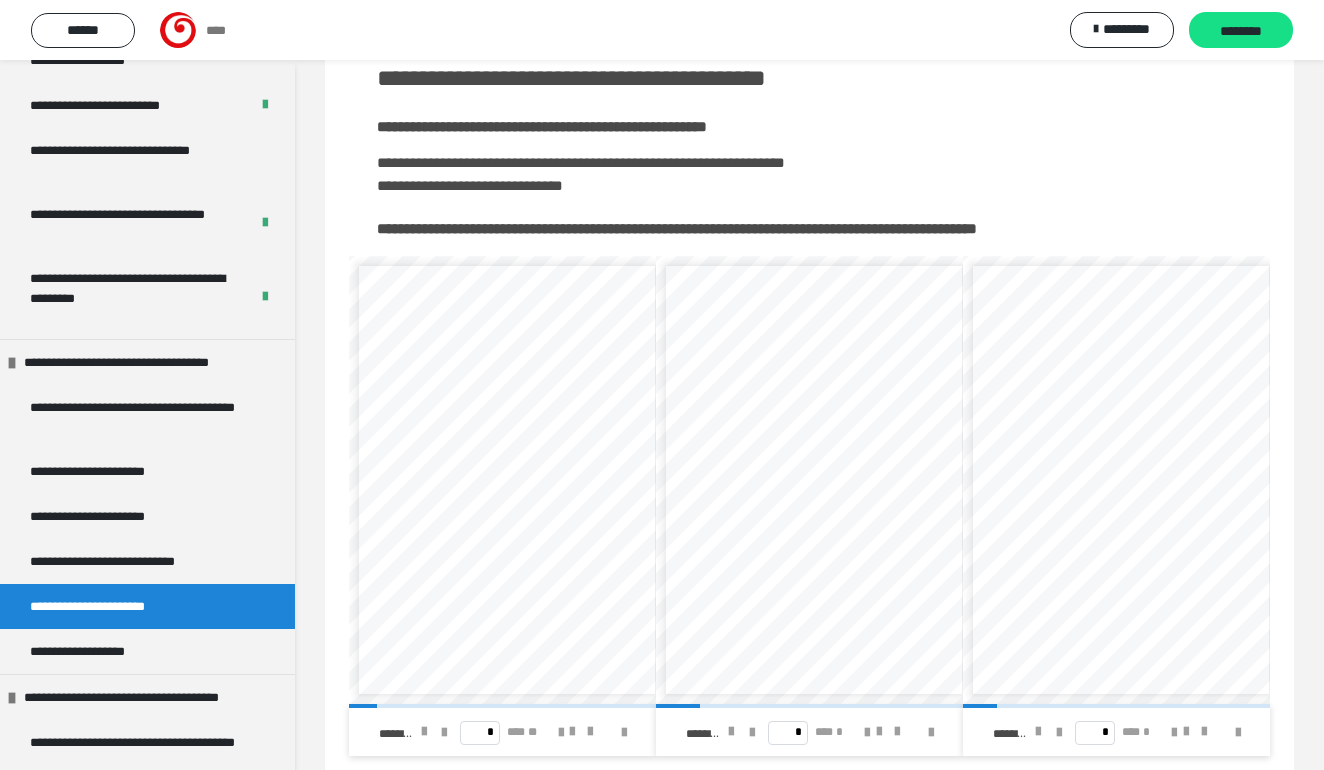scroll, scrollTop: 0, scrollLeft: 0, axis: both 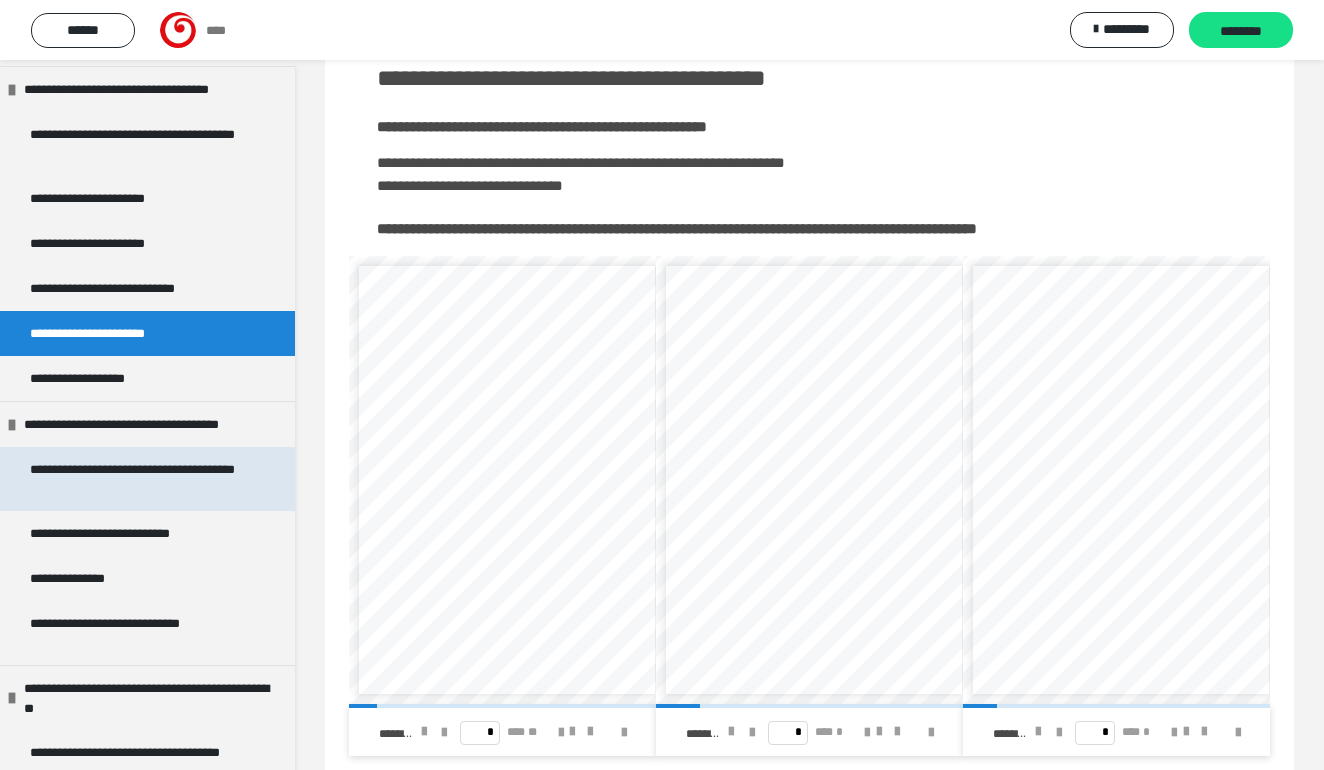 click on "**********" at bounding box center [139, 479] 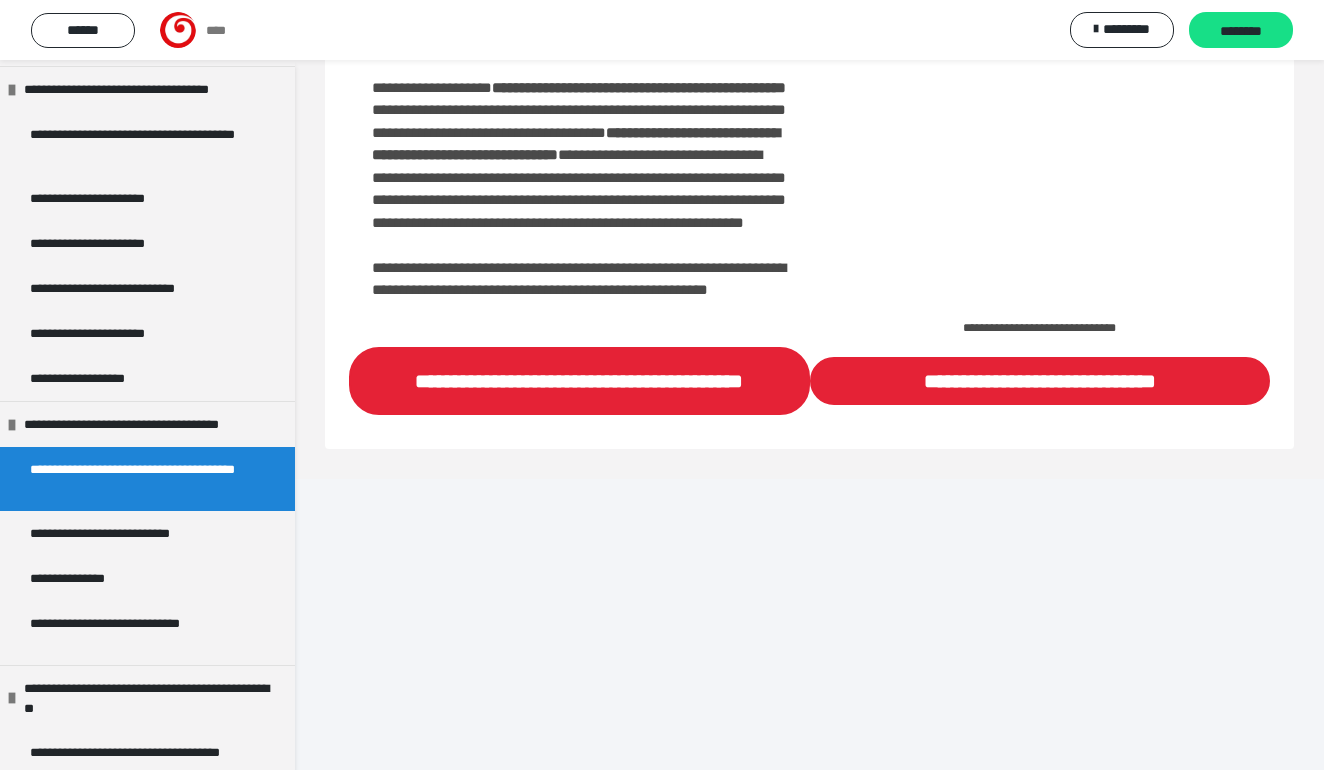 scroll, scrollTop: 808, scrollLeft: 0, axis: vertical 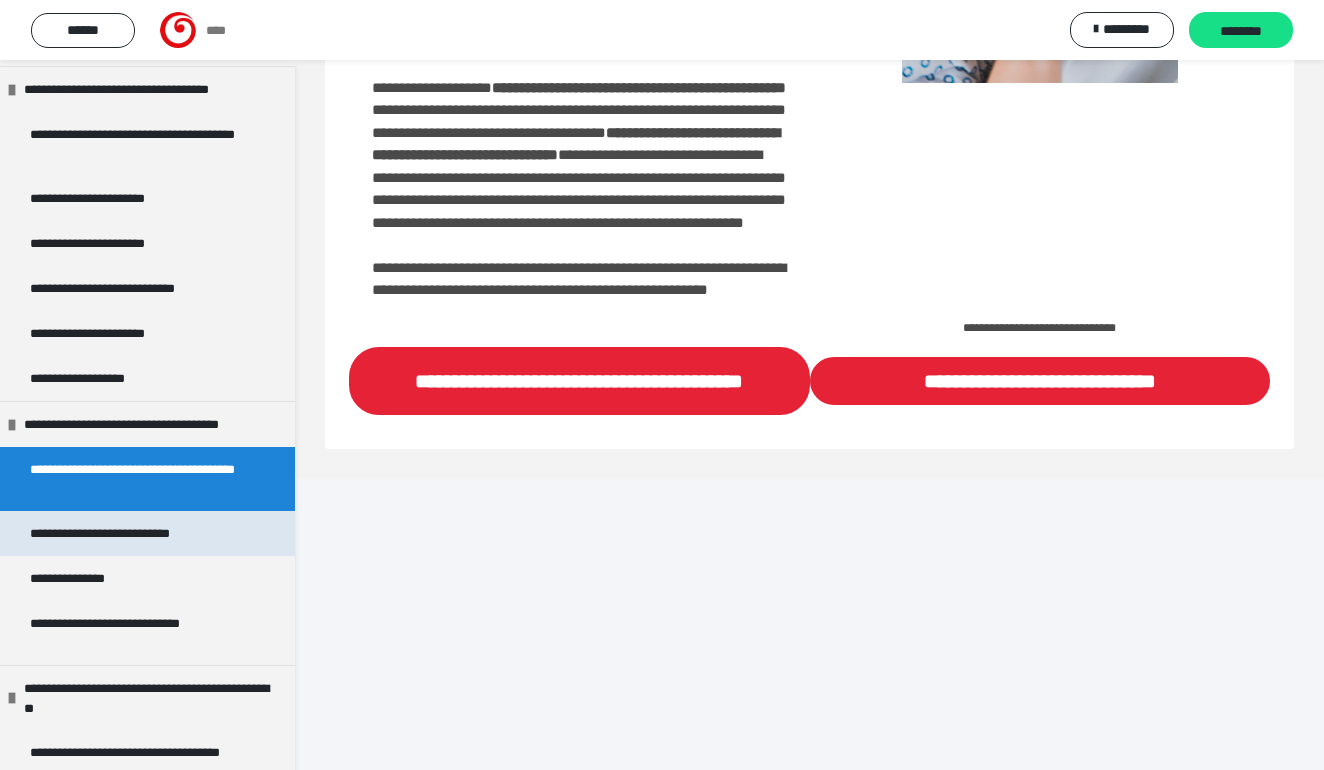 click on "**********" at bounding box center (128, 533) 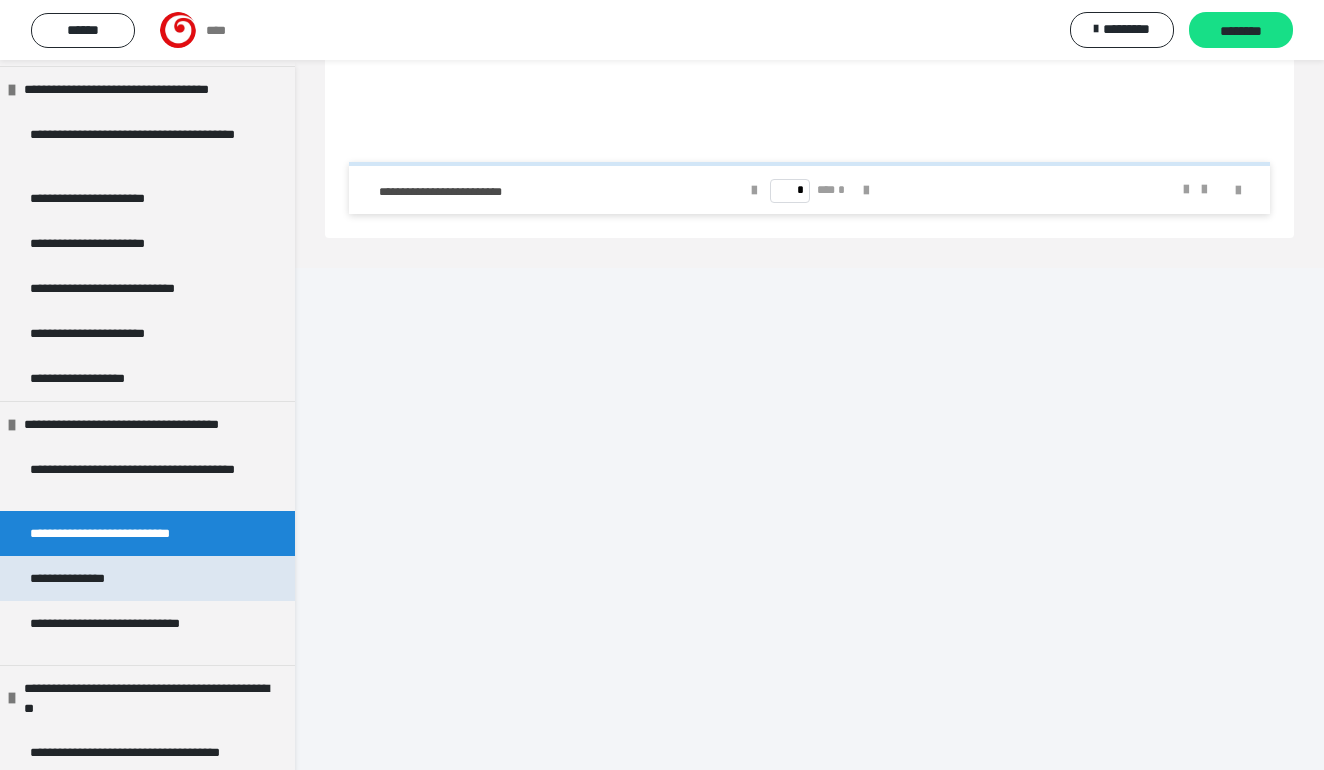 scroll, scrollTop: 354, scrollLeft: 0, axis: vertical 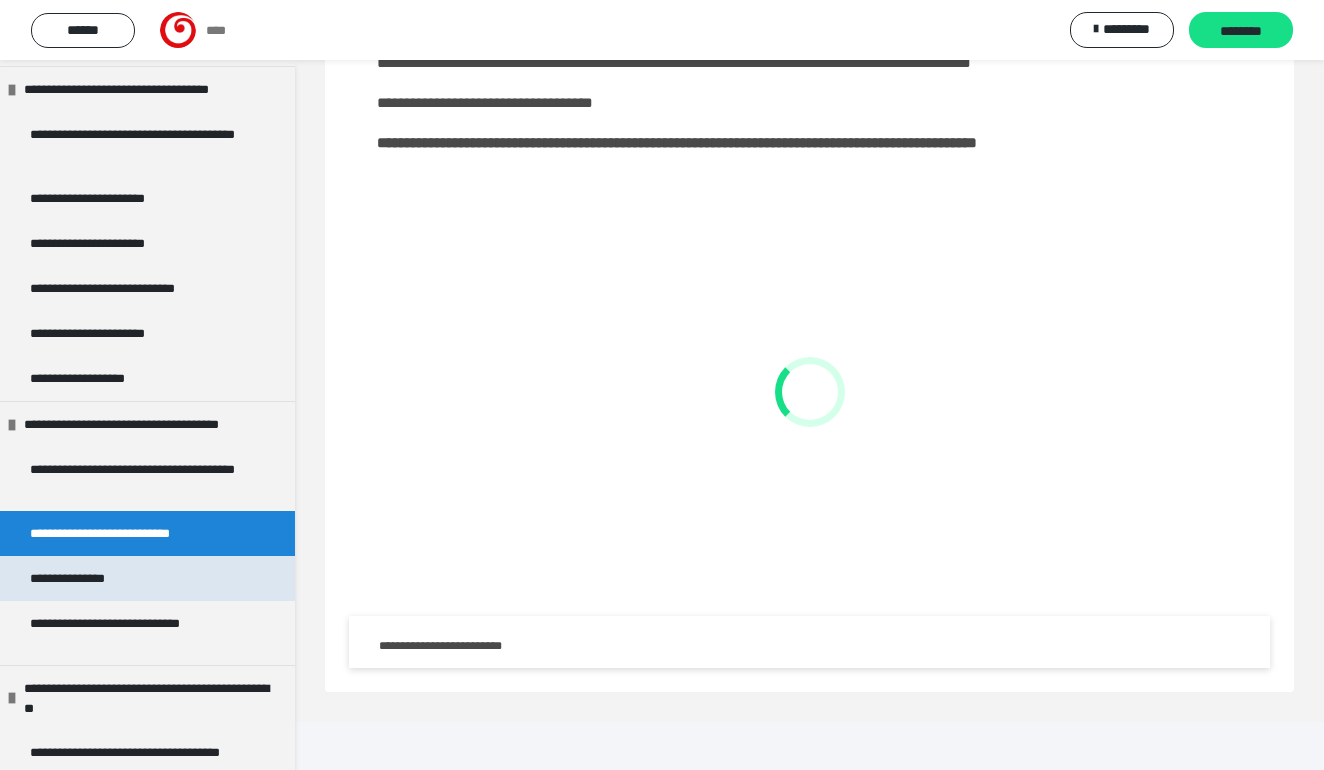 click on "**********" at bounding box center (147, 578) 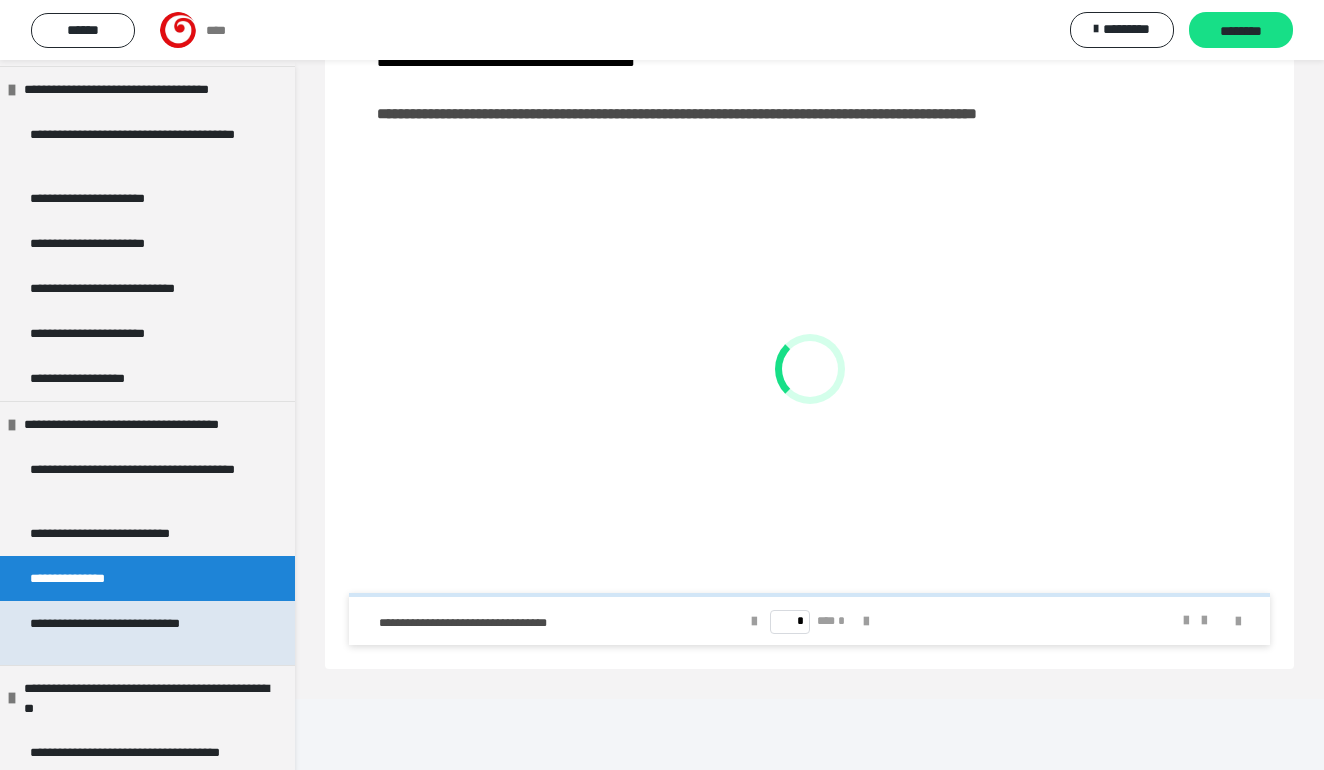 click on "**********" at bounding box center (139, 633) 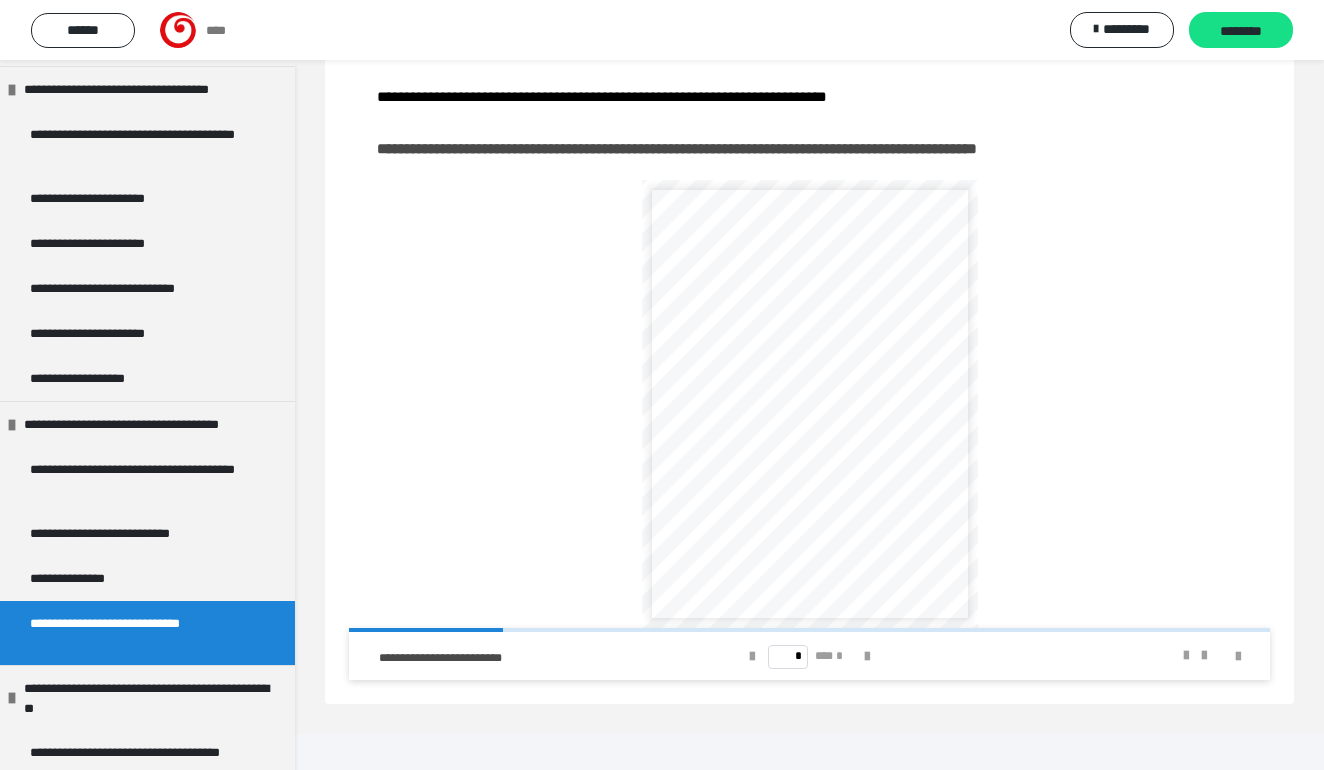 scroll, scrollTop: 282, scrollLeft: 0, axis: vertical 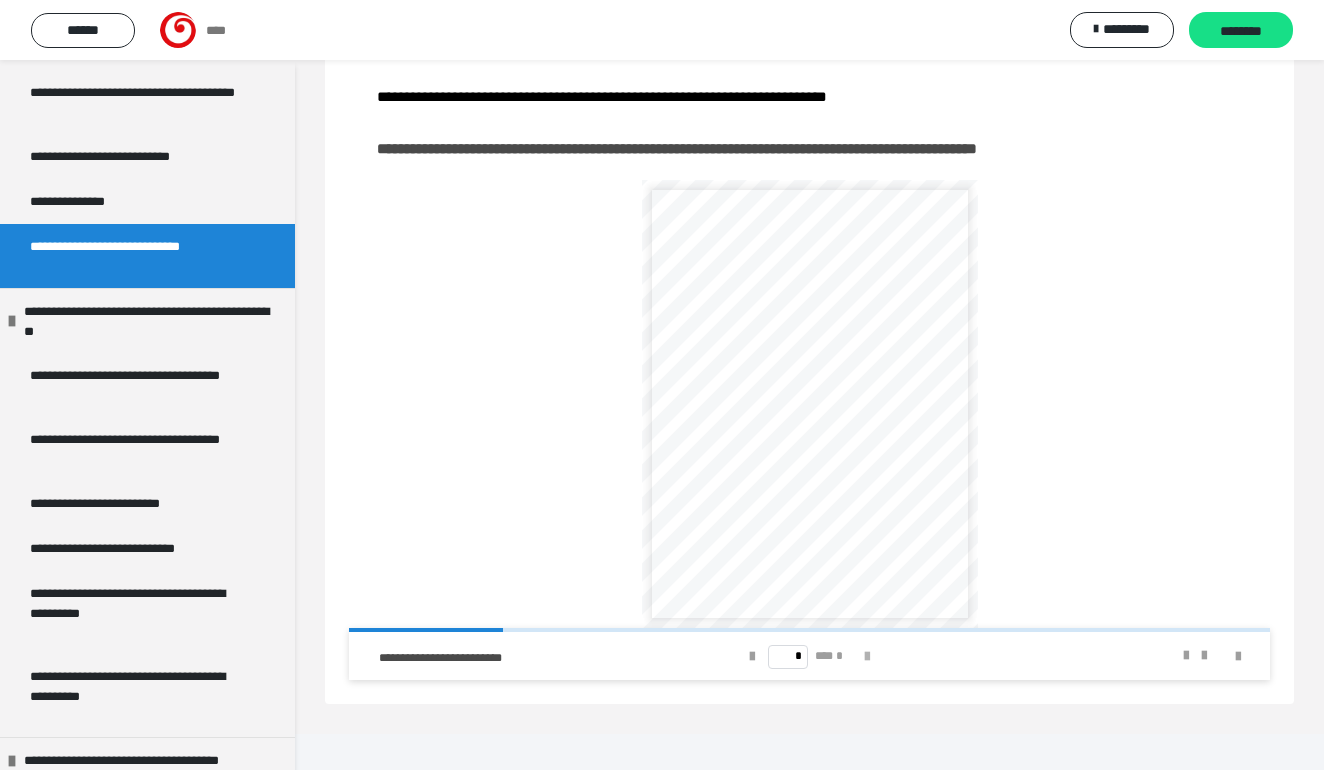 click at bounding box center [867, 657] 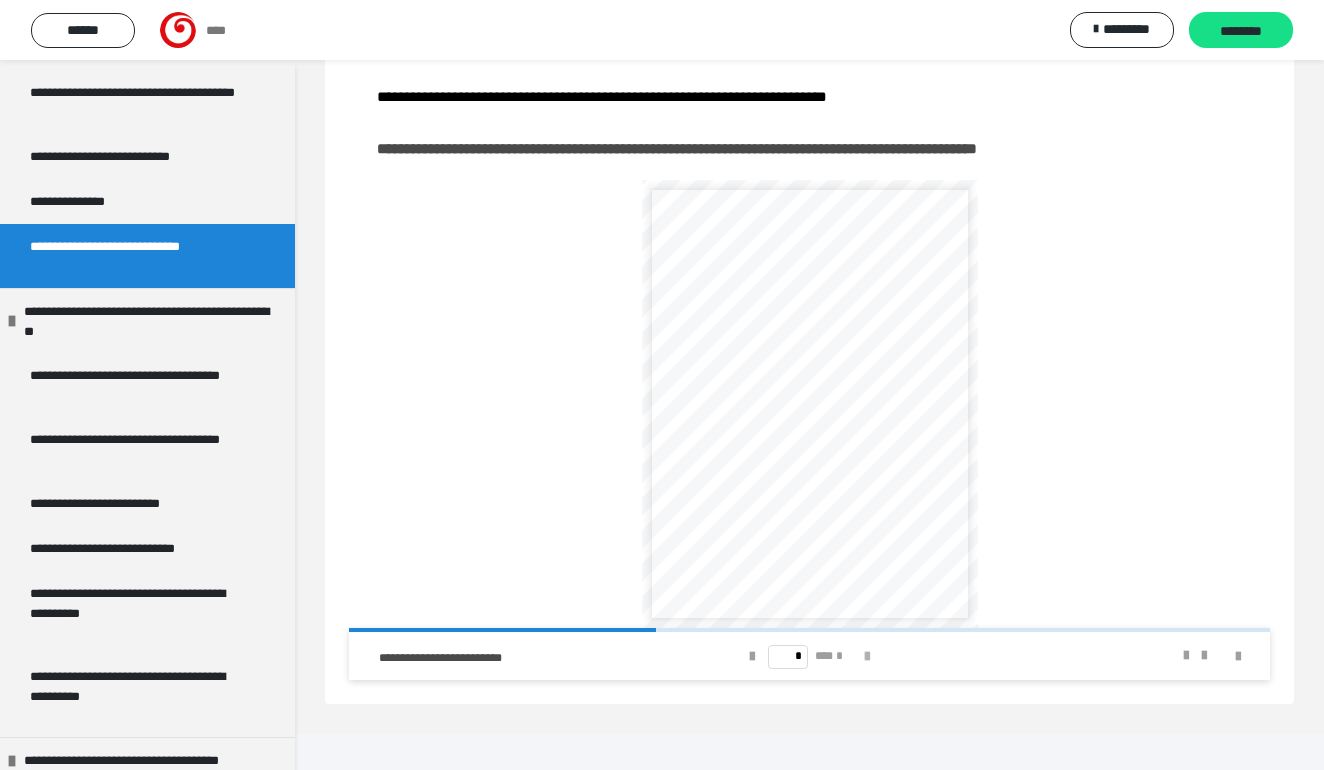 click at bounding box center [867, 657] 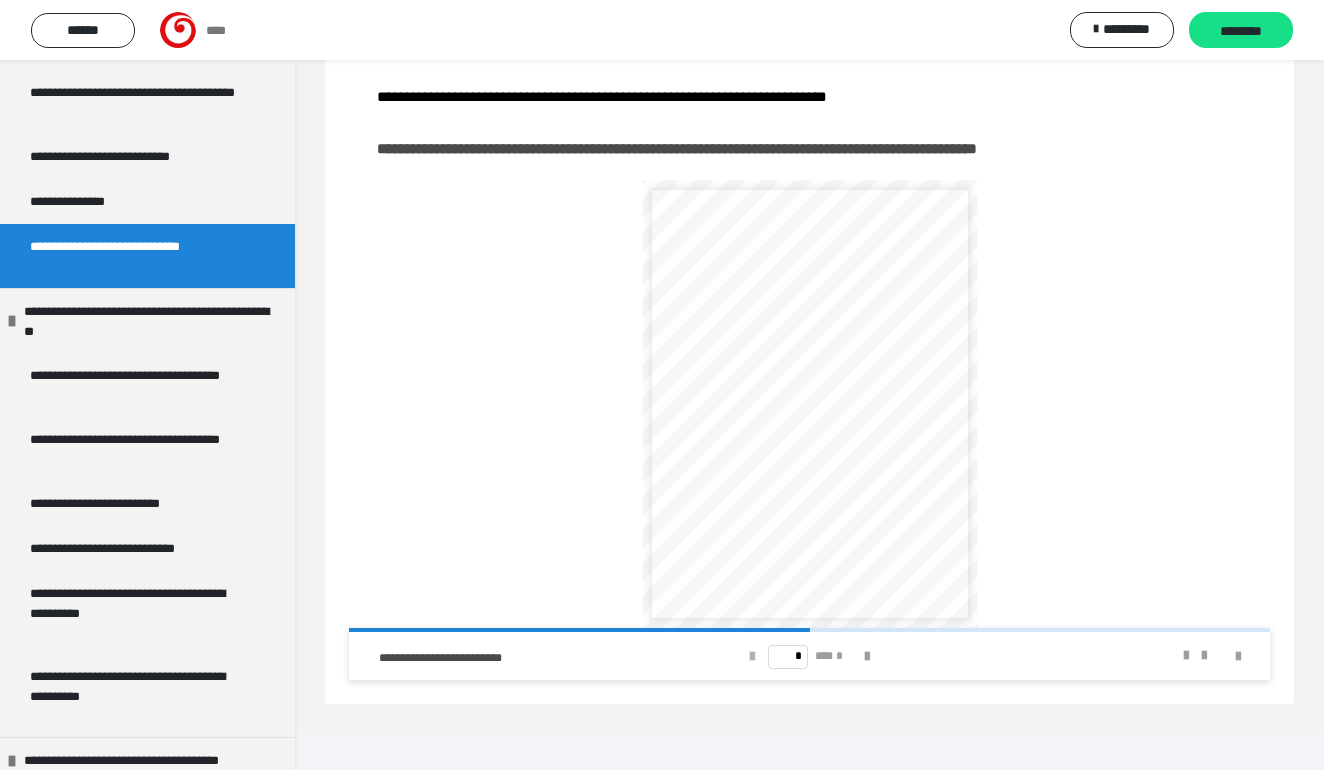 click at bounding box center (752, 657) 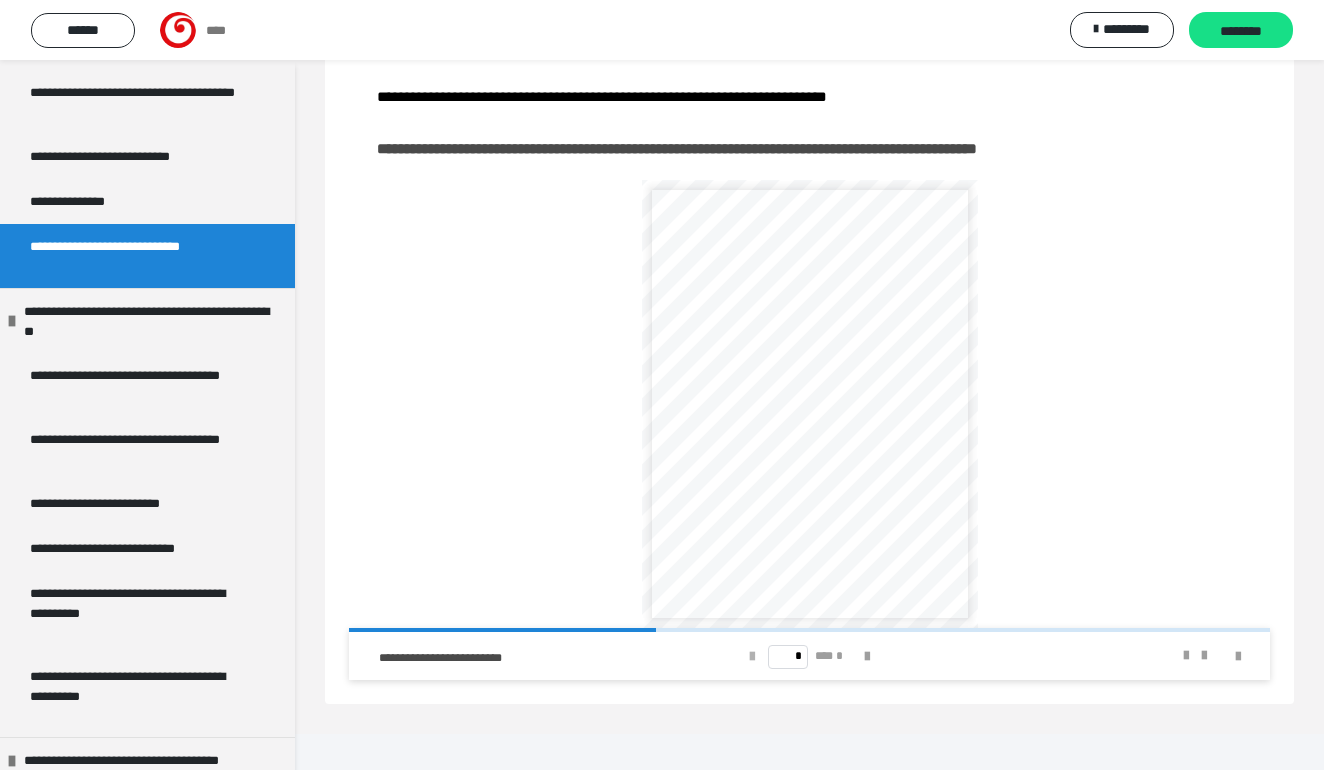 click at bounding box center [752, 657] 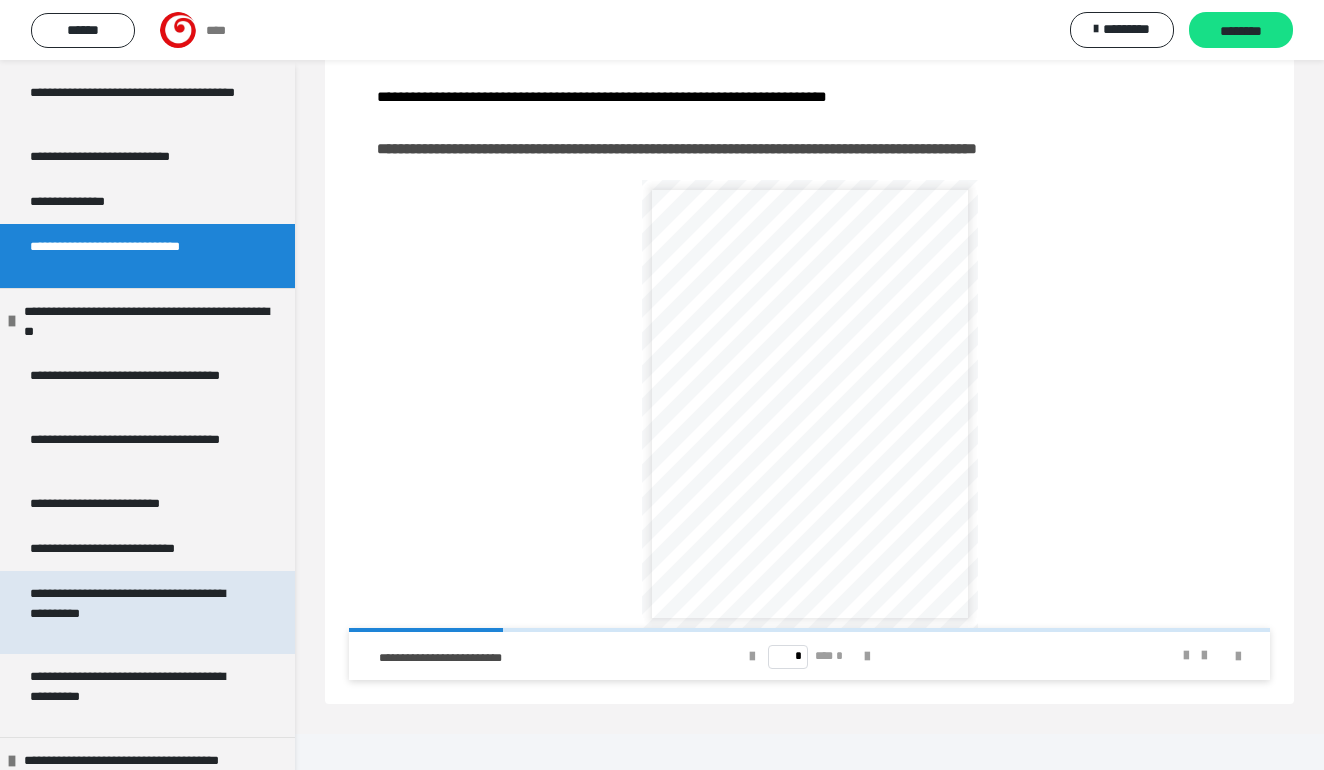 click on "**********" at bounding box center (139, 612) 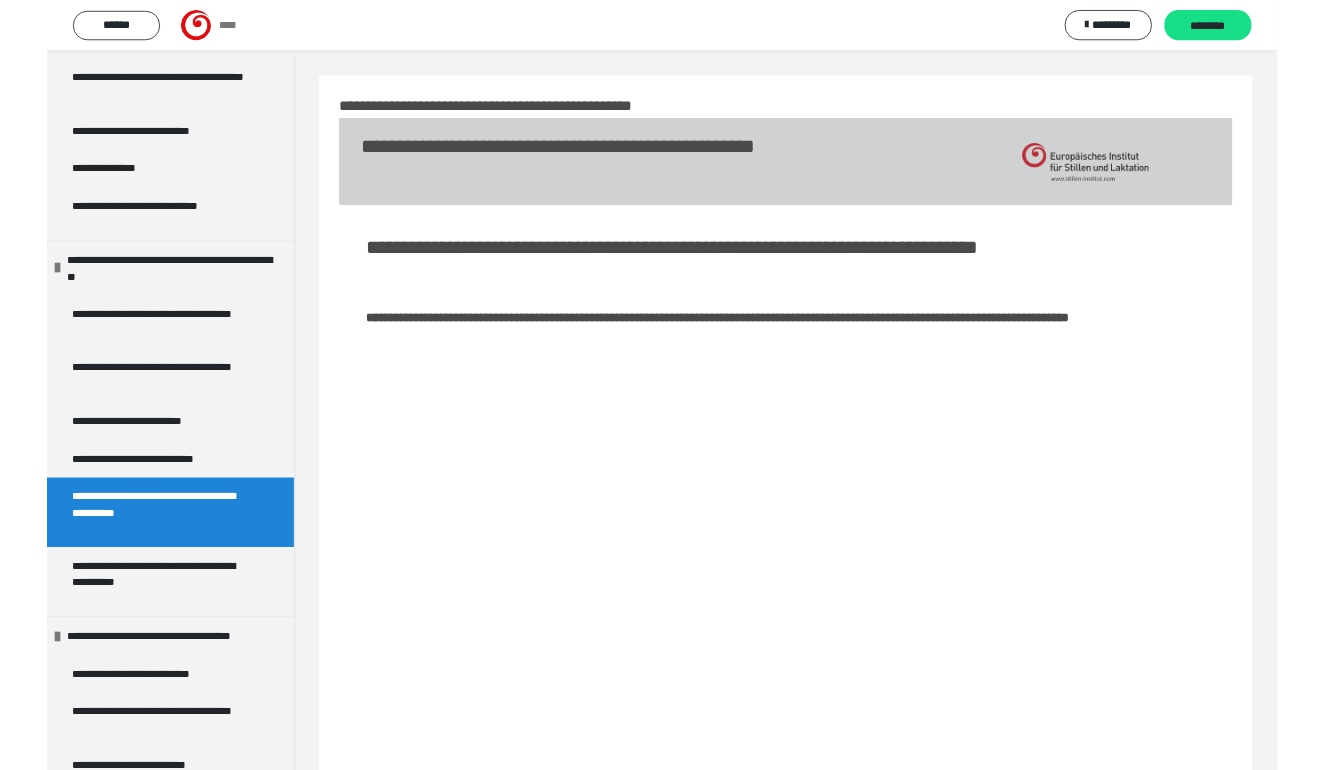 scroll, scrollTop: 282, scrollLeft: 0, axis: vertical 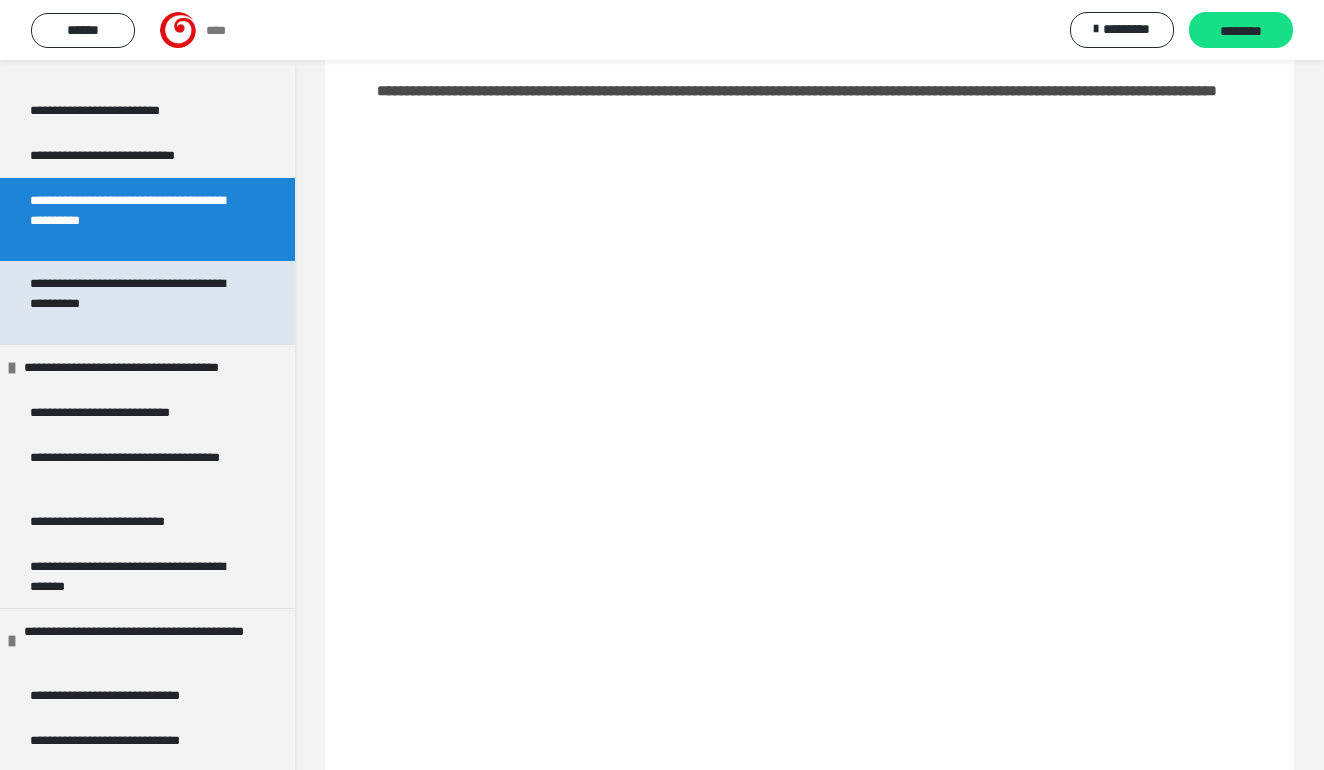 click on "**********" at bounding box center [139, 302] 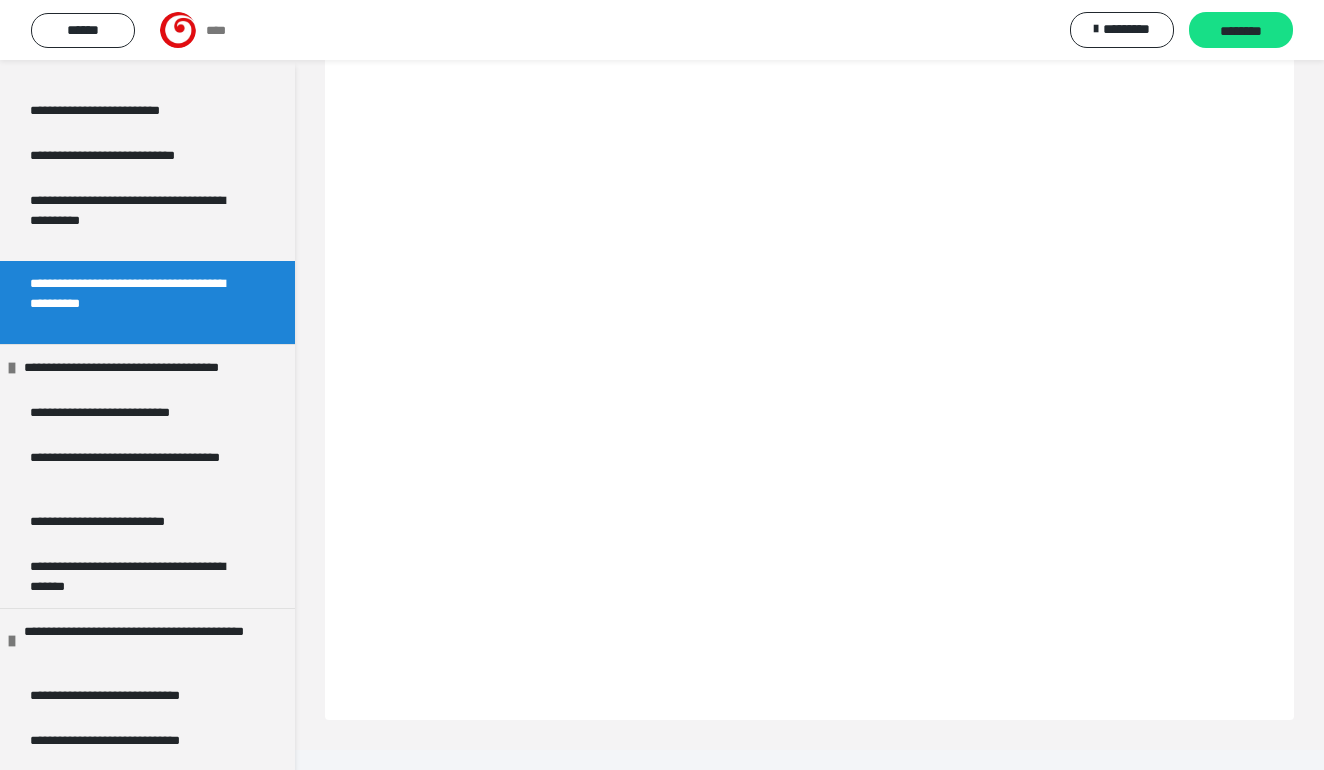 scroll, scrollTop: 535, scrollLeft: 0, axis: vertical 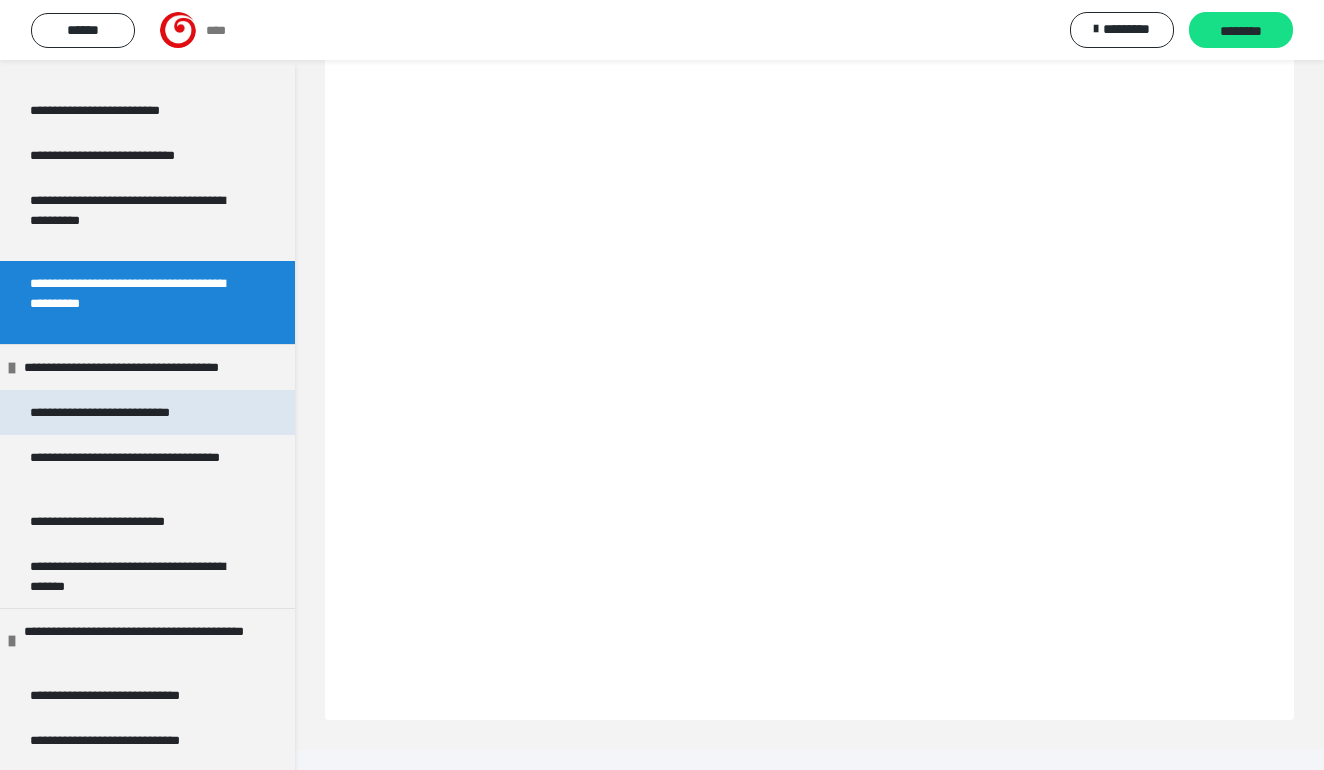 click on "**********" at bounding box center [147, 412] 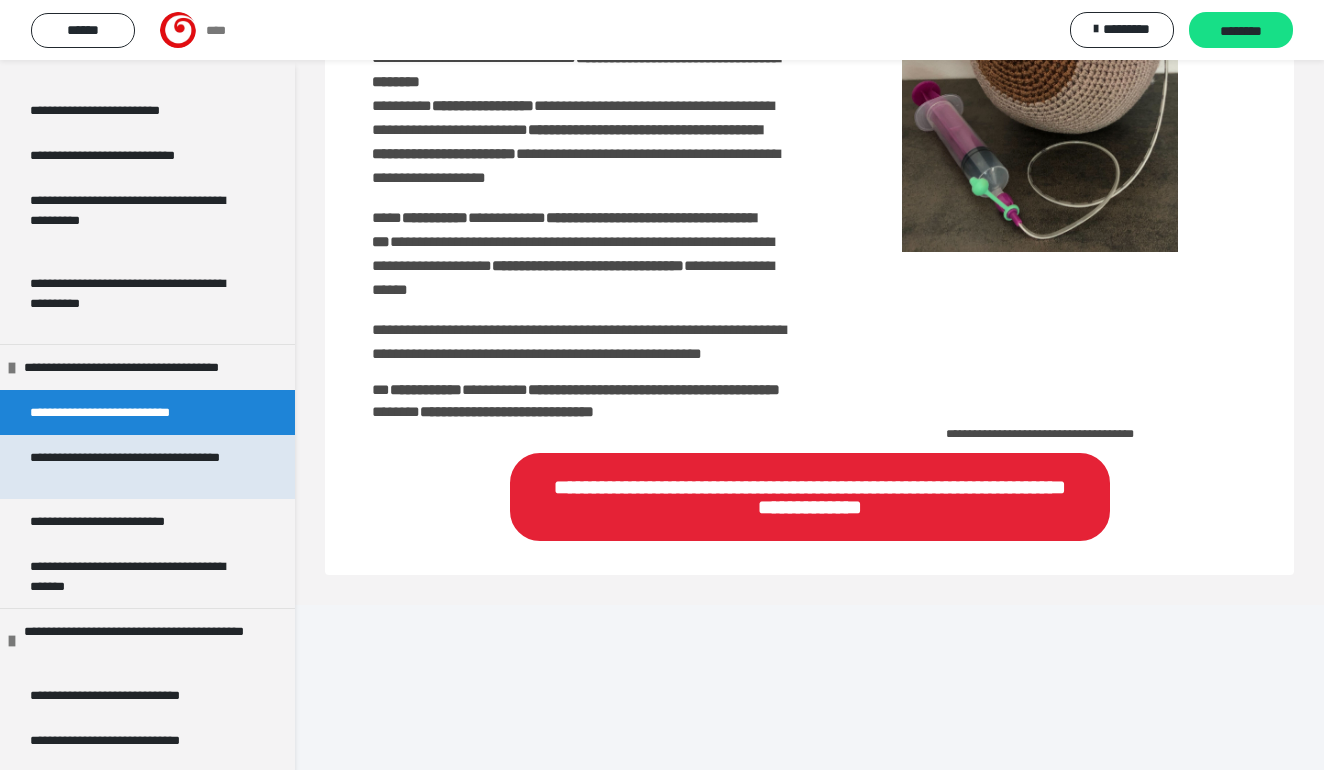 scroll, scrollTop: 510, scrollLeft: 0, axis: vertical 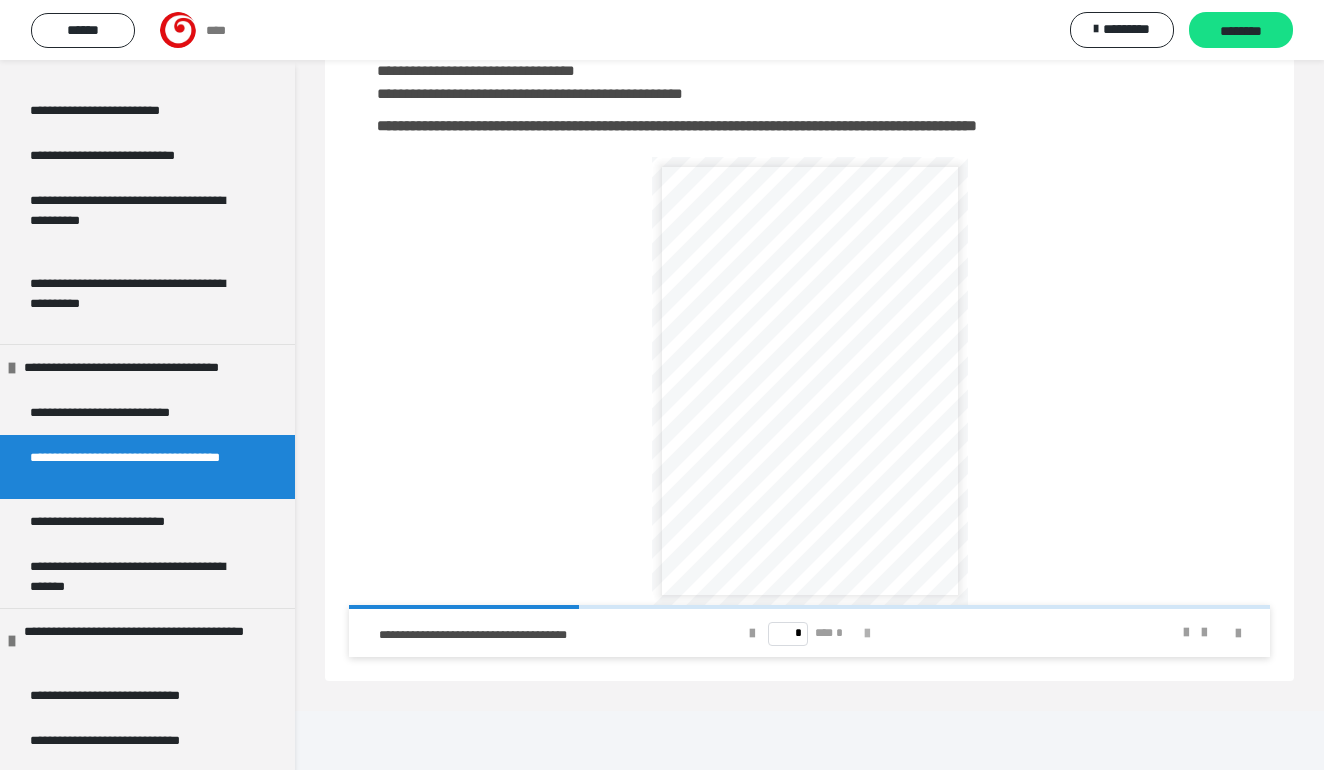 click at bounding box center [867, 634] 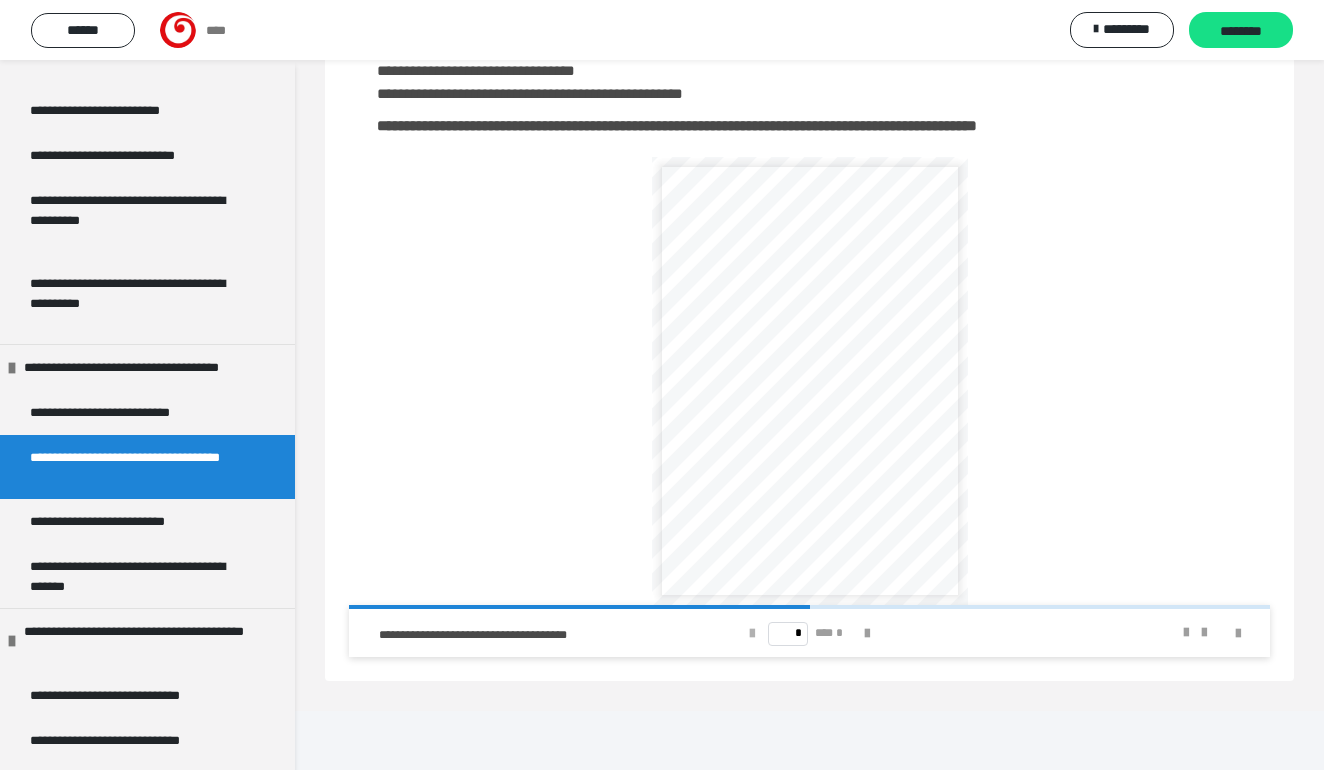 click at bounding box center (752, 634) 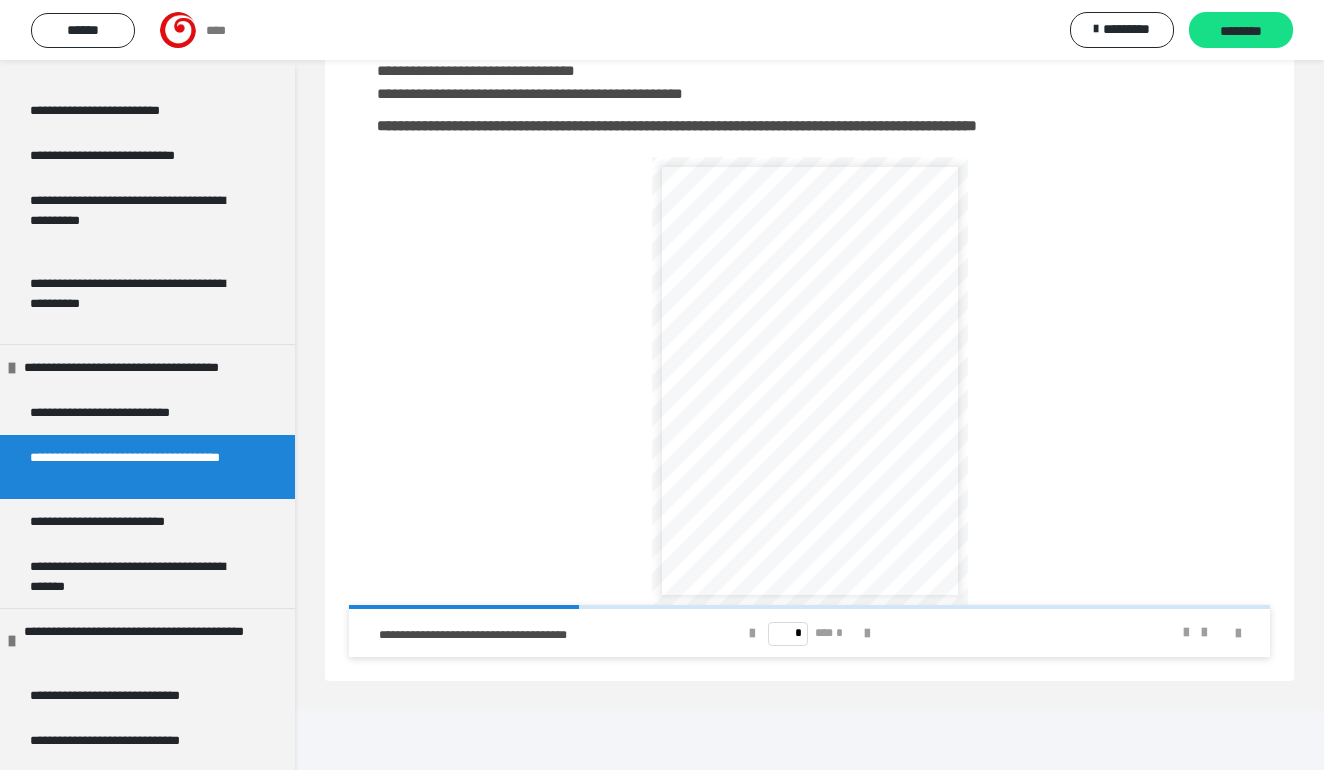 click on "**********" at bounding box center [826, 419] 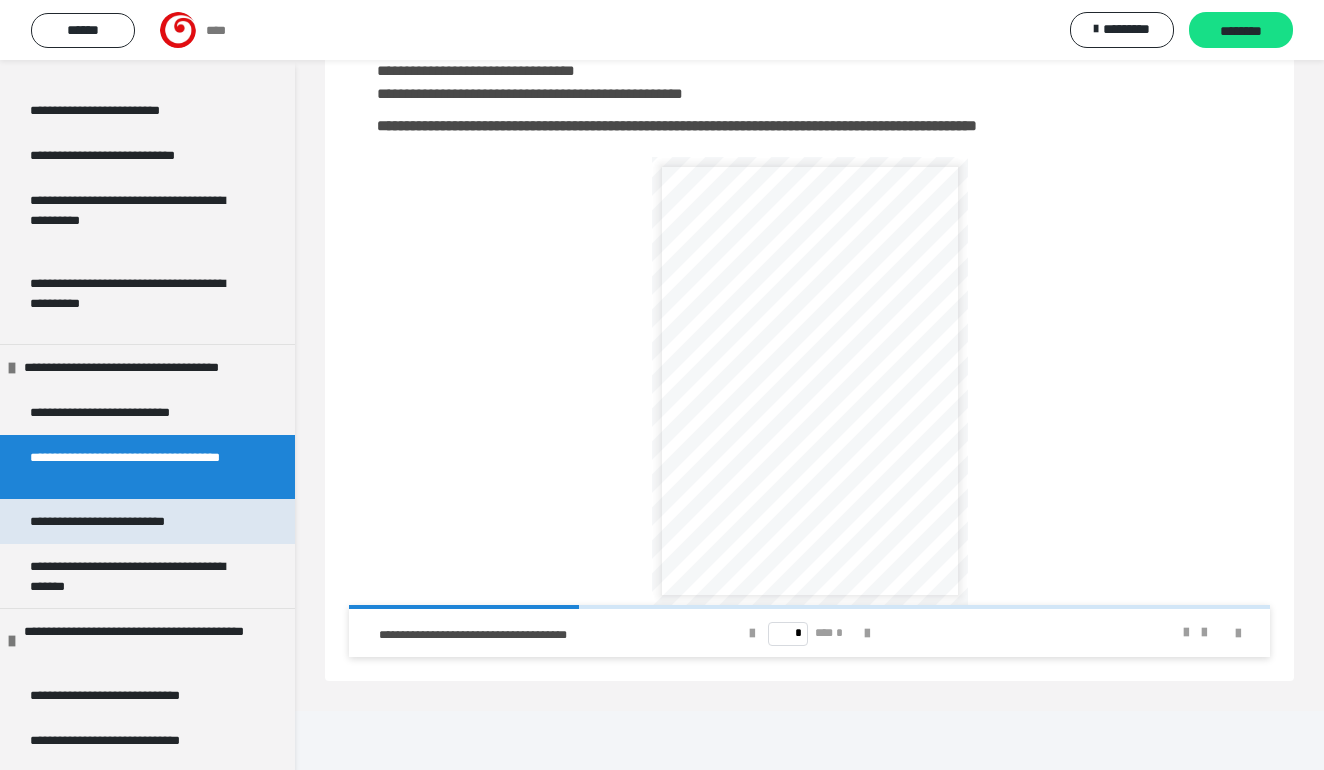 click on "**********" at bounding box center (124, 521) 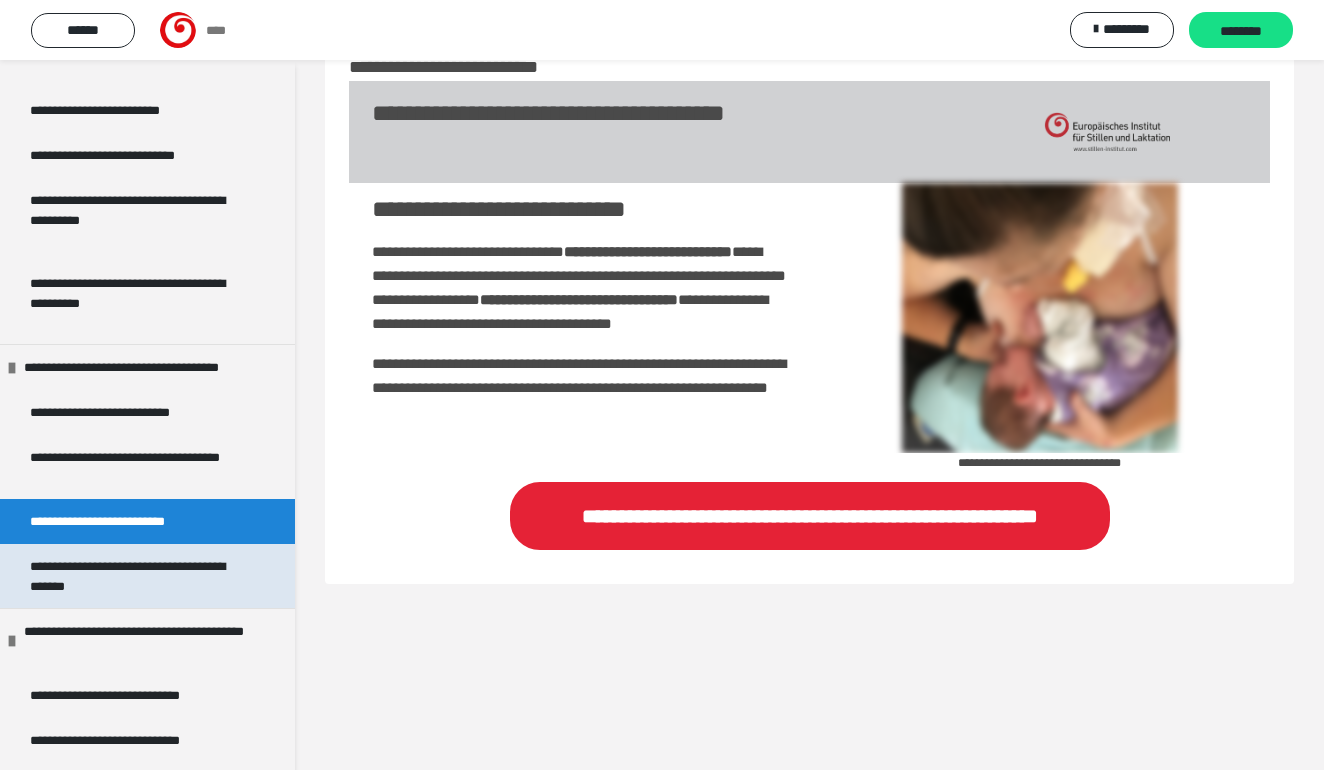 scroll, scrollTop: 60, scrollLeft: 0, axis: vertical 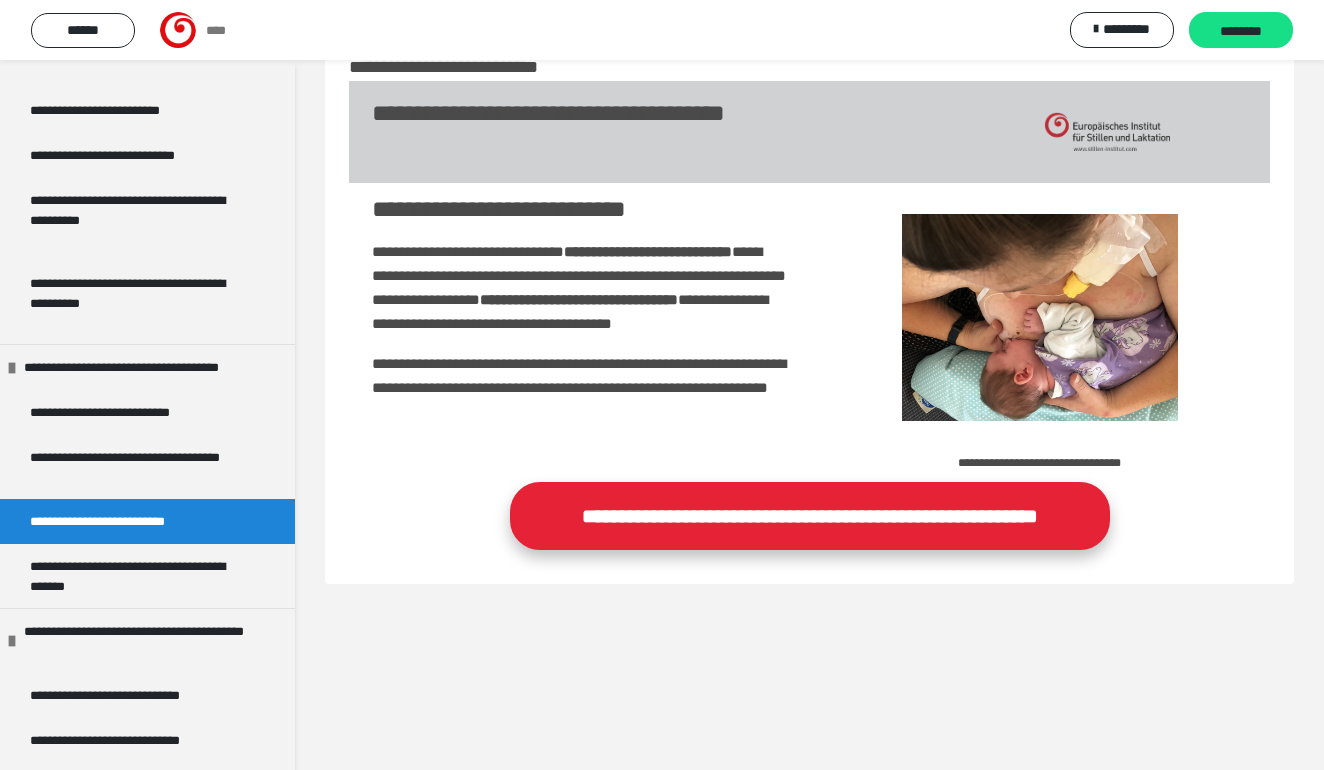 click on "**********" at bounding box center [810, 516] 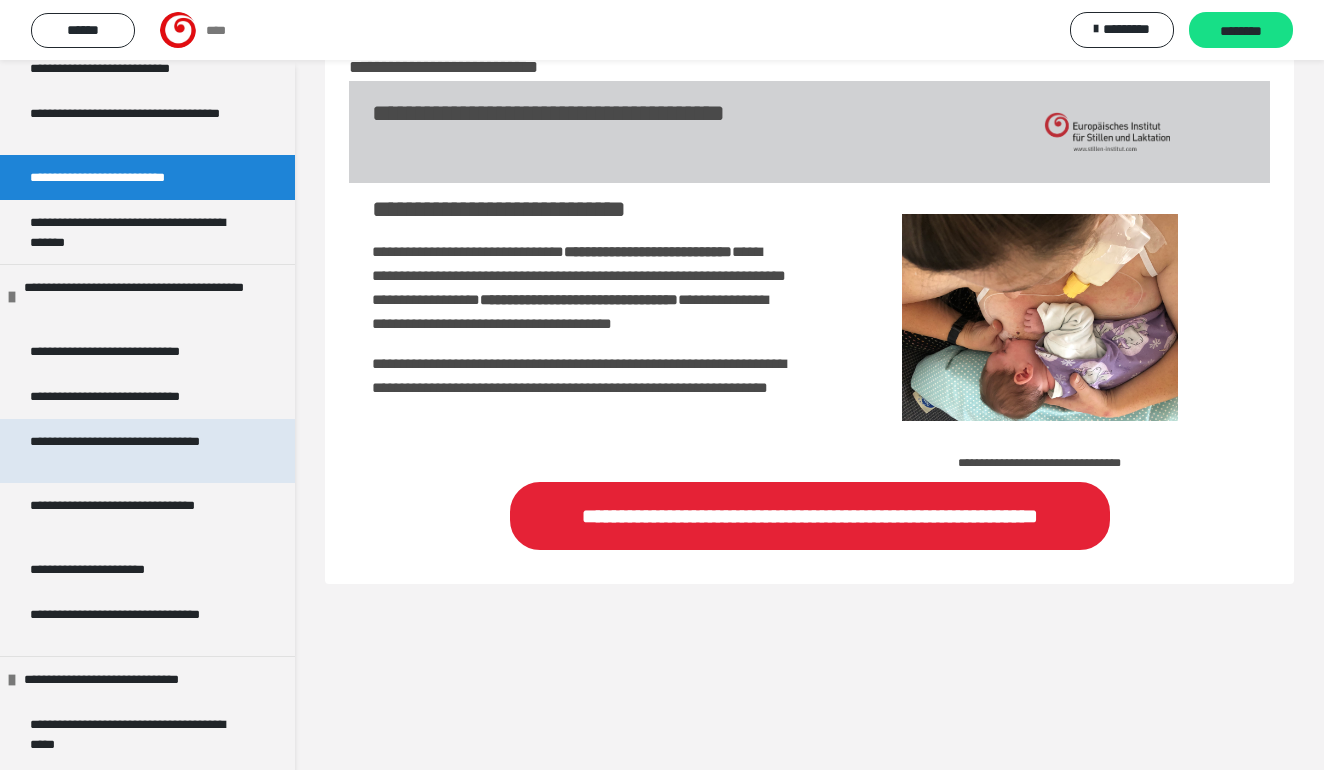 scroll, scrollTop: 1721, scrollLeft: 0, axis: vertical 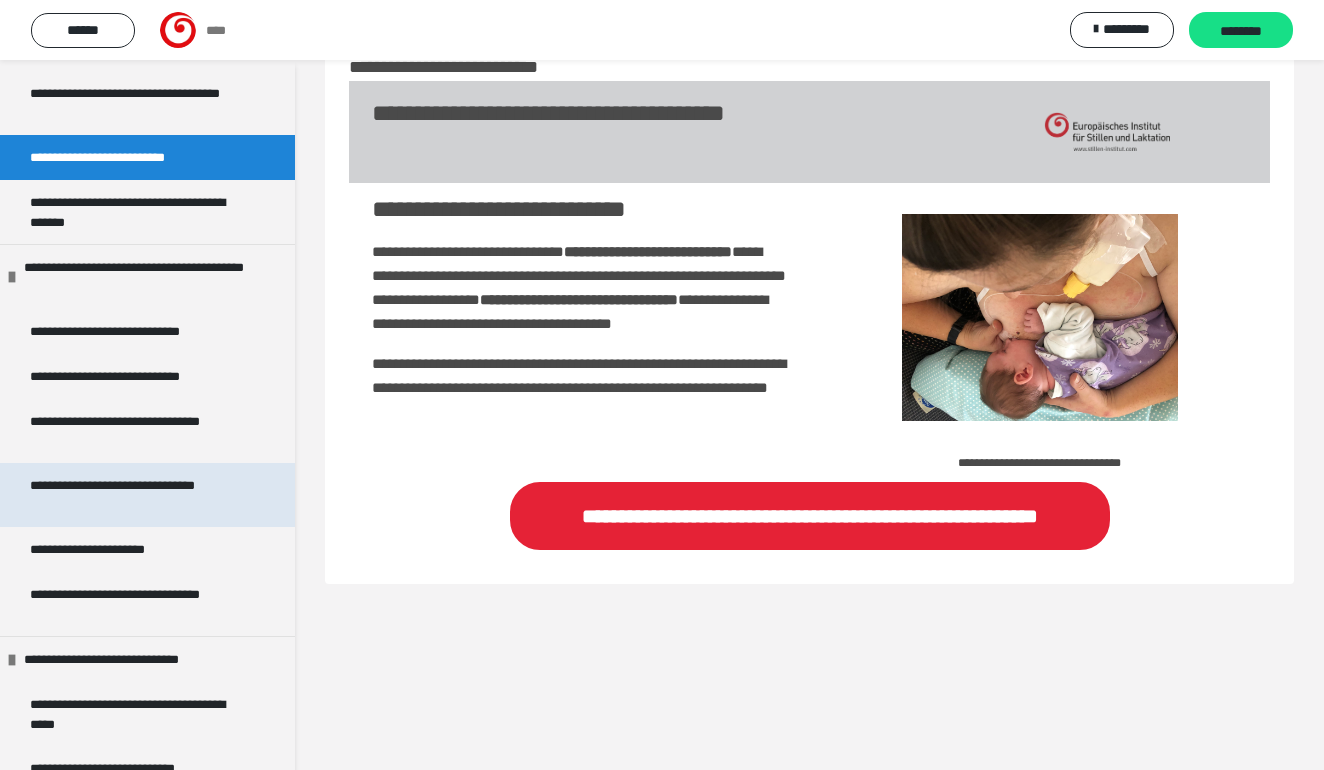 click on "**********" at bounding box center (139, 495) 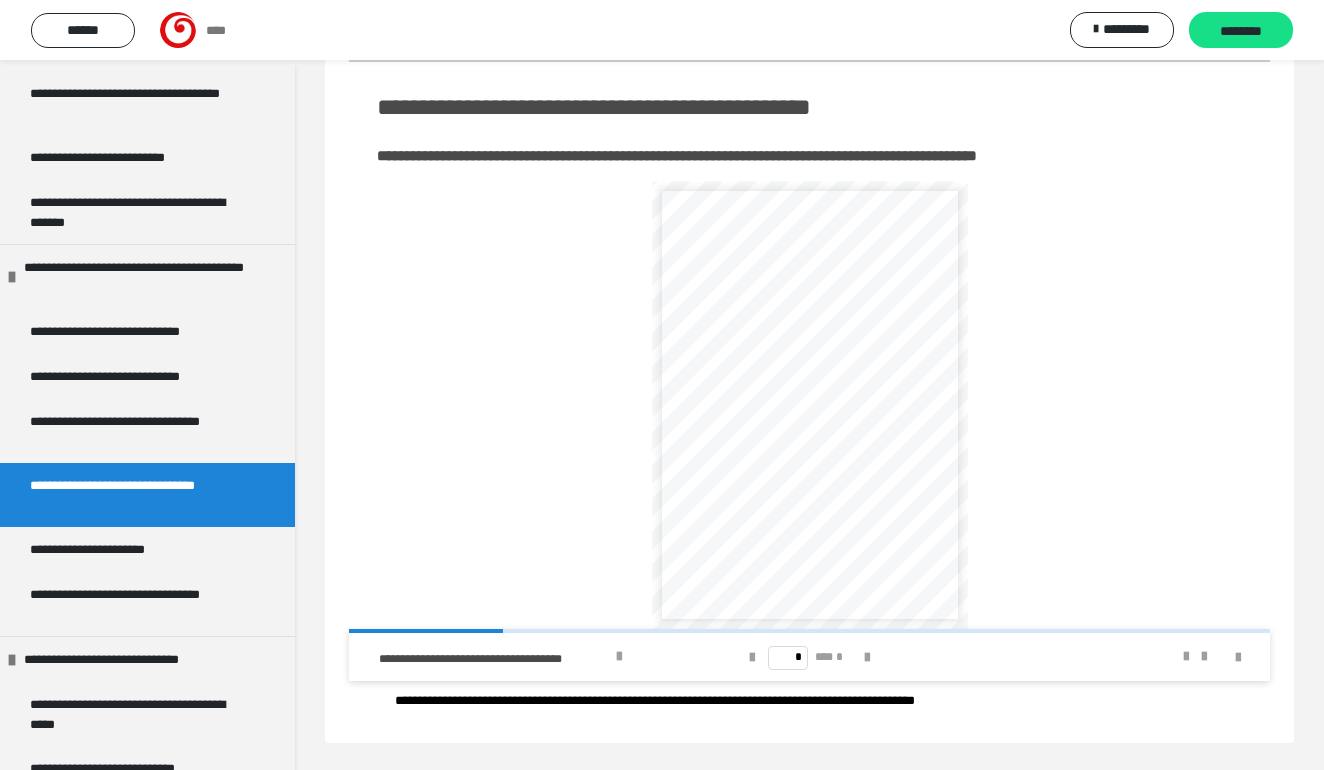 scroll, scrollTop: 184, scrollLeft: 0, axis: vertical 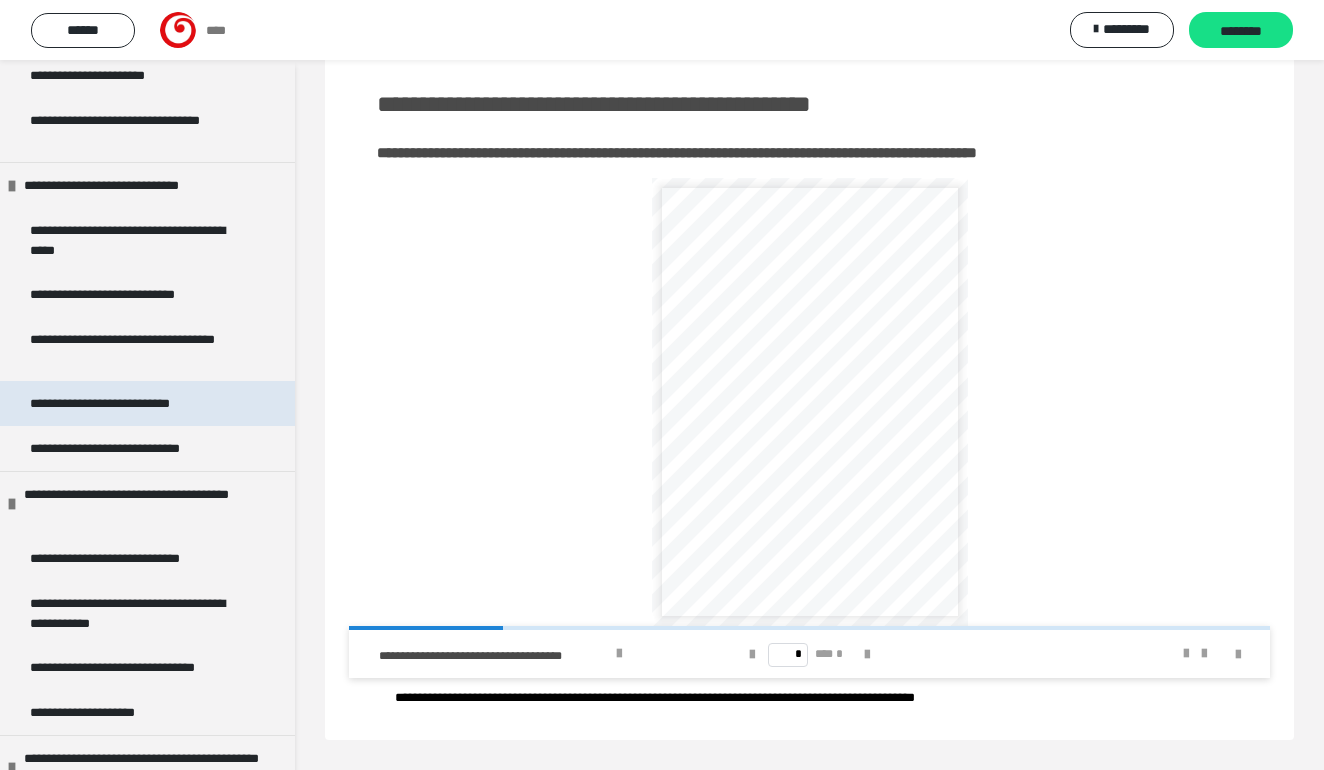 click on "**********" at bounding box center (126, 403) 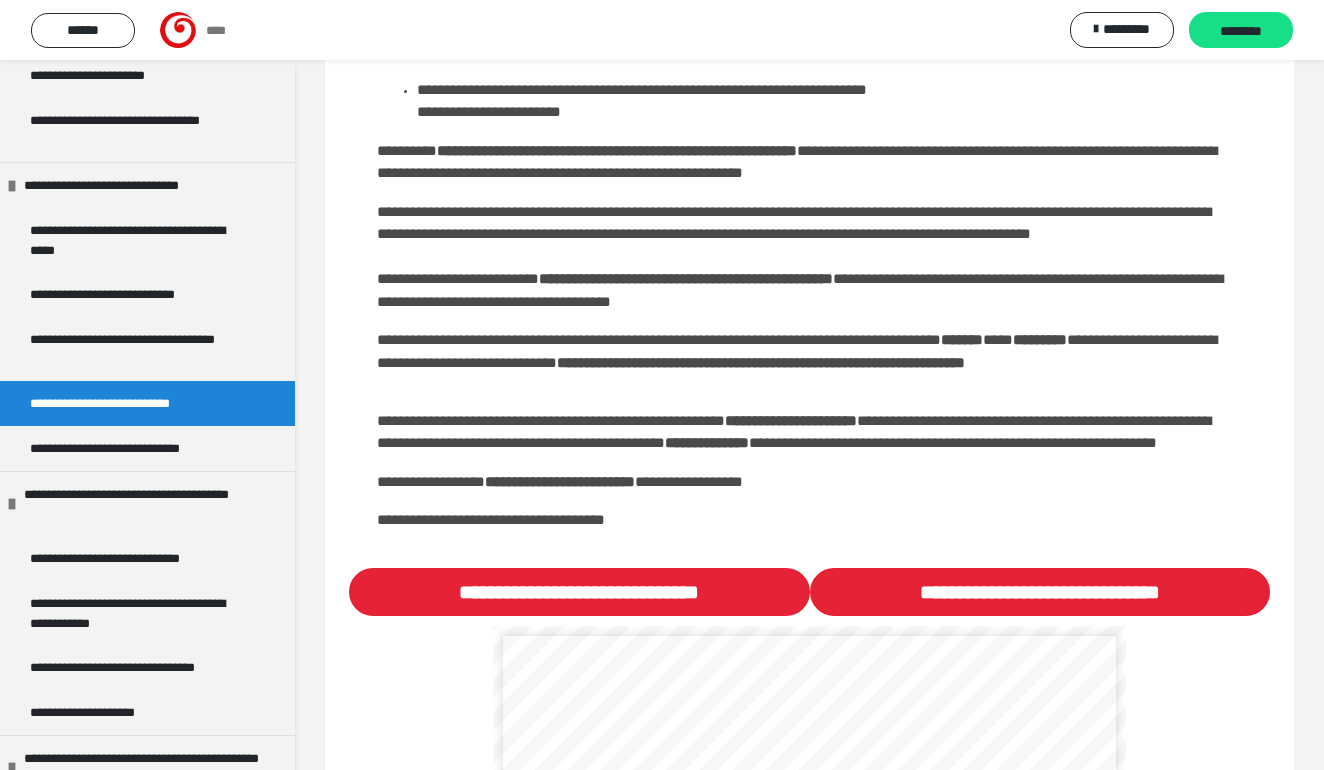 scroll, scrollTop: 303, scrollLeft: 0, axis: vertical 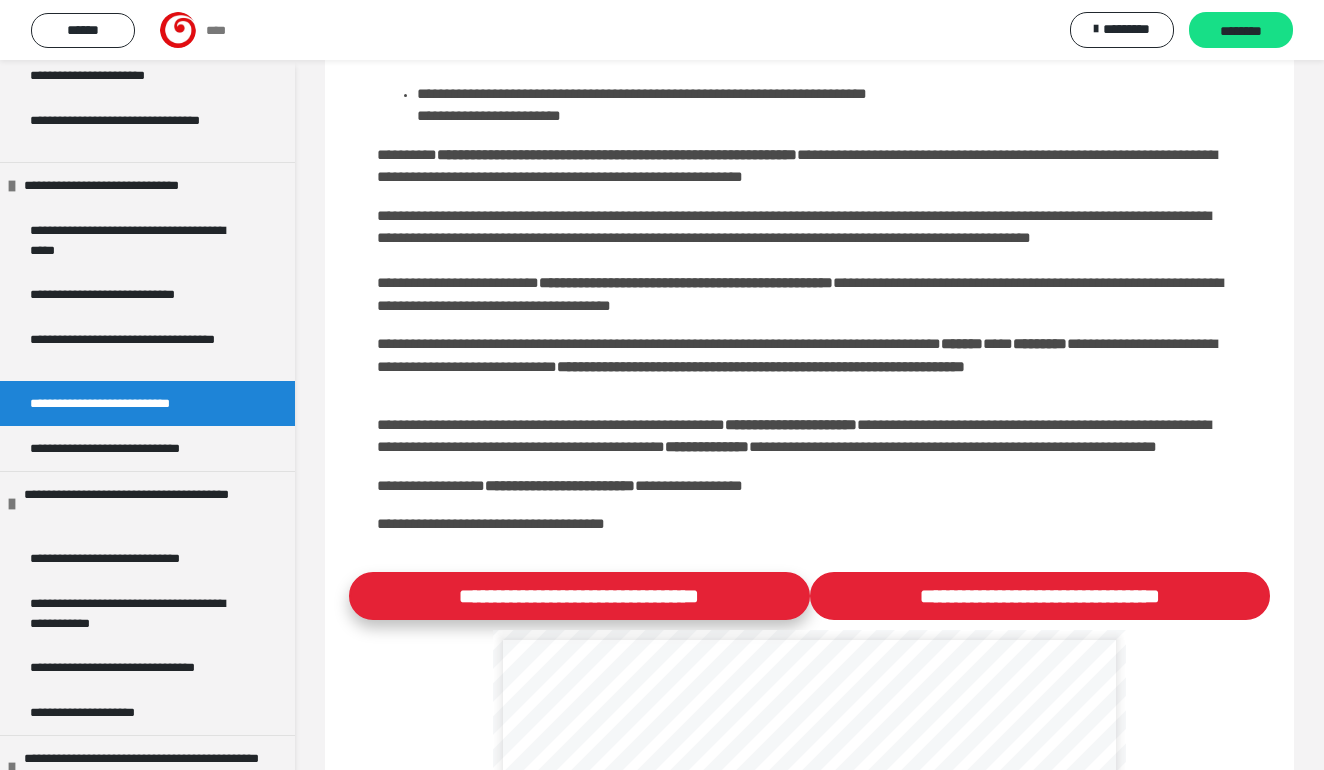 click on "**********" at bounding box center [579, 596] 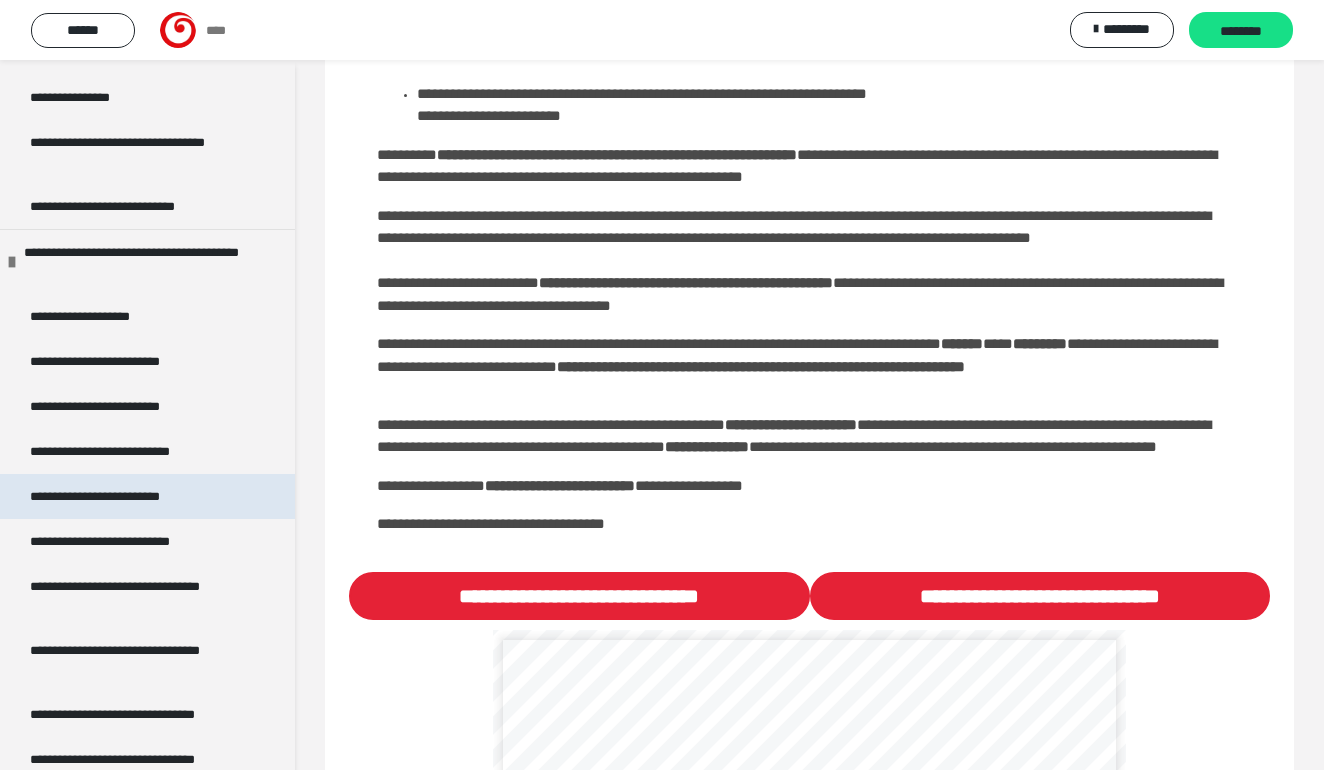 scroll, scrollTop: 5114, scrollLeft: 0, axis: vertical 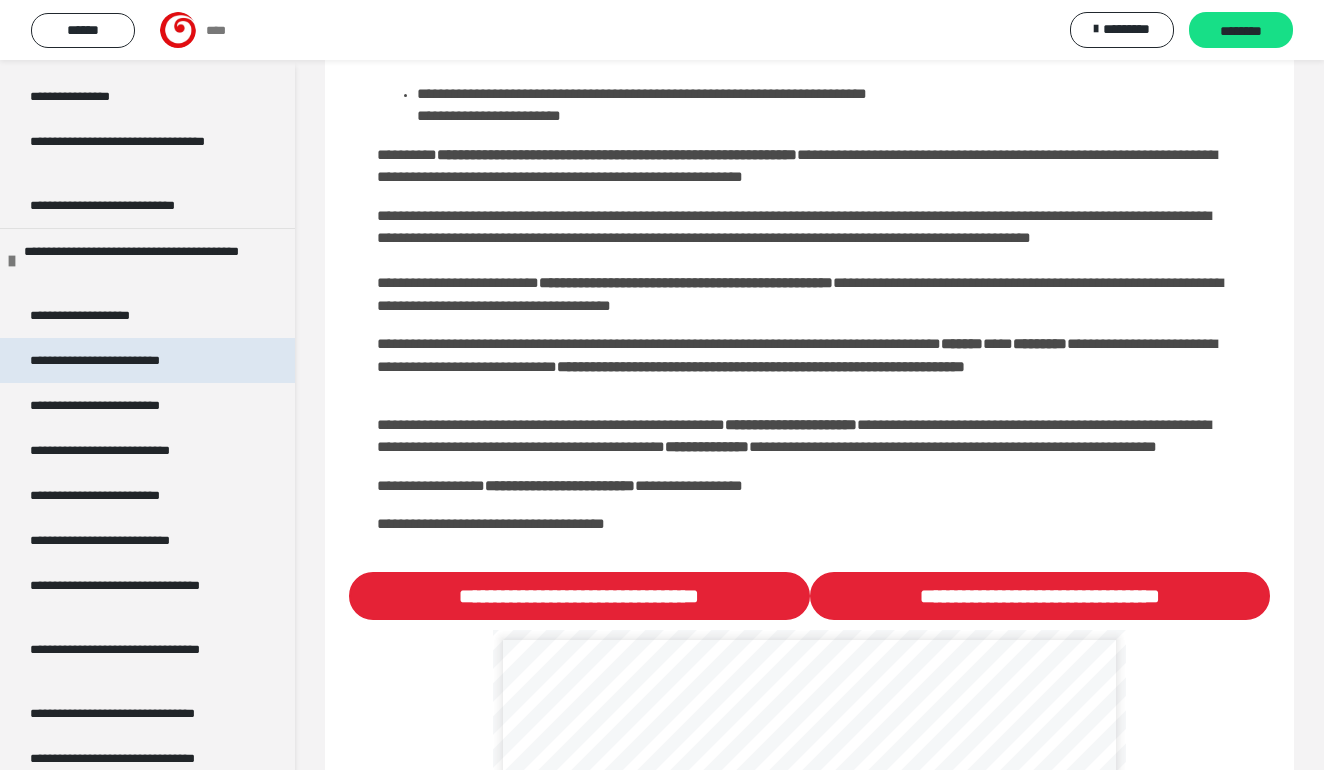 click on "**********" at bounding box center [112, 360] 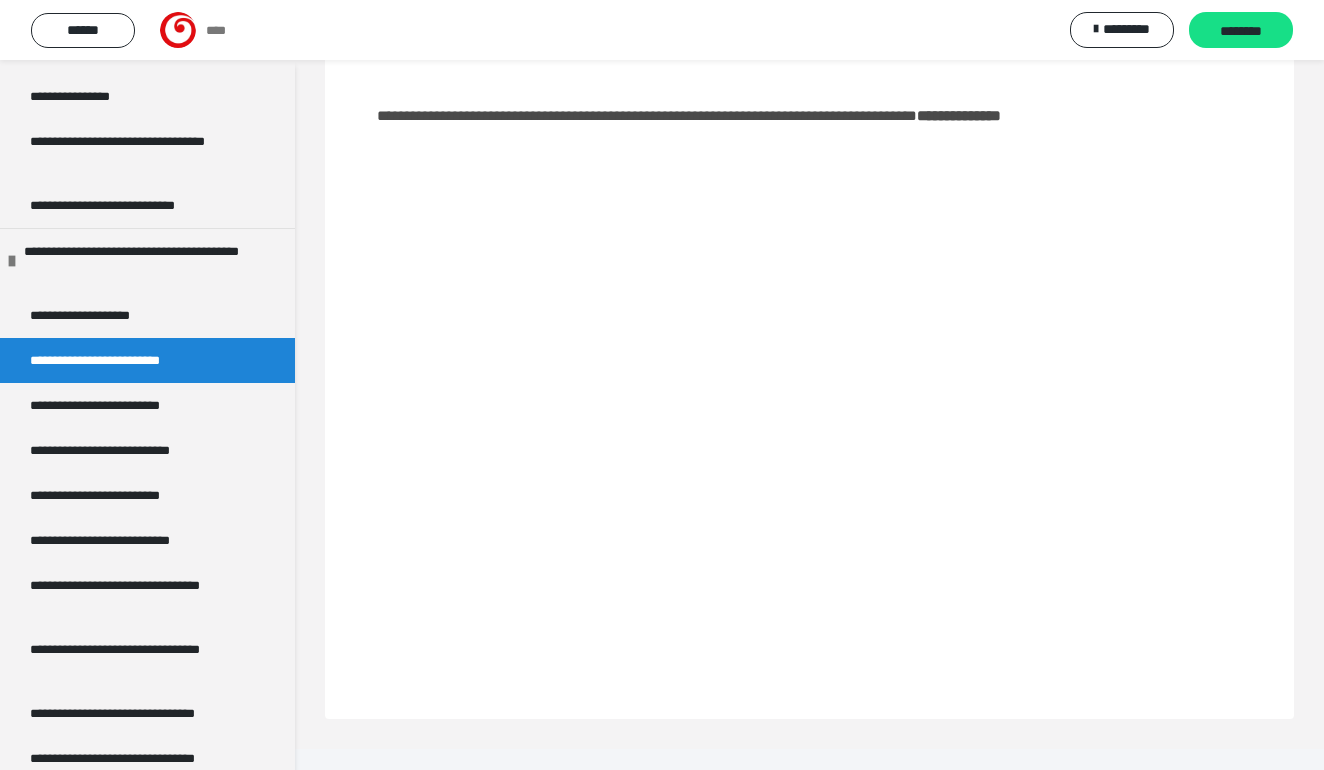 scroll, scrollTop: 255, scrollLeft: 0, axis: vertical 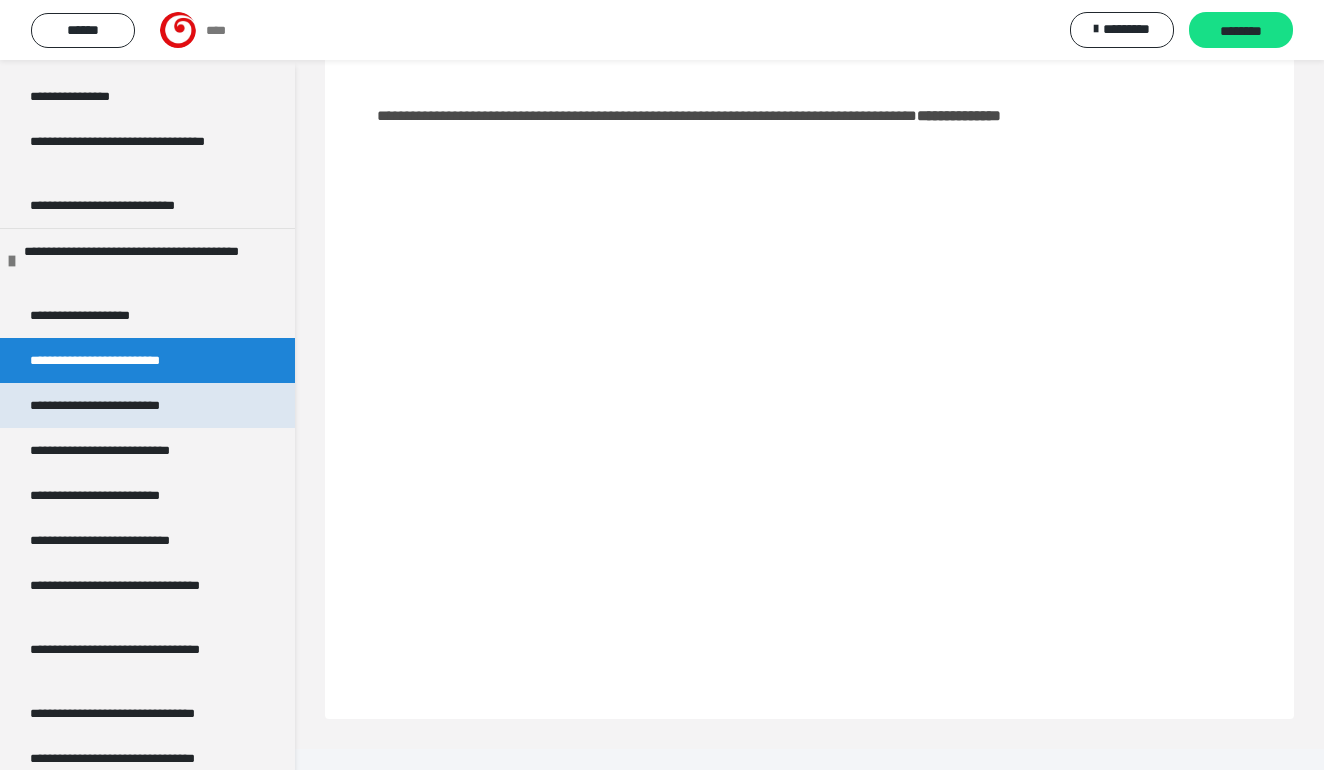 click on "**********" at bounding box center (112, 405) 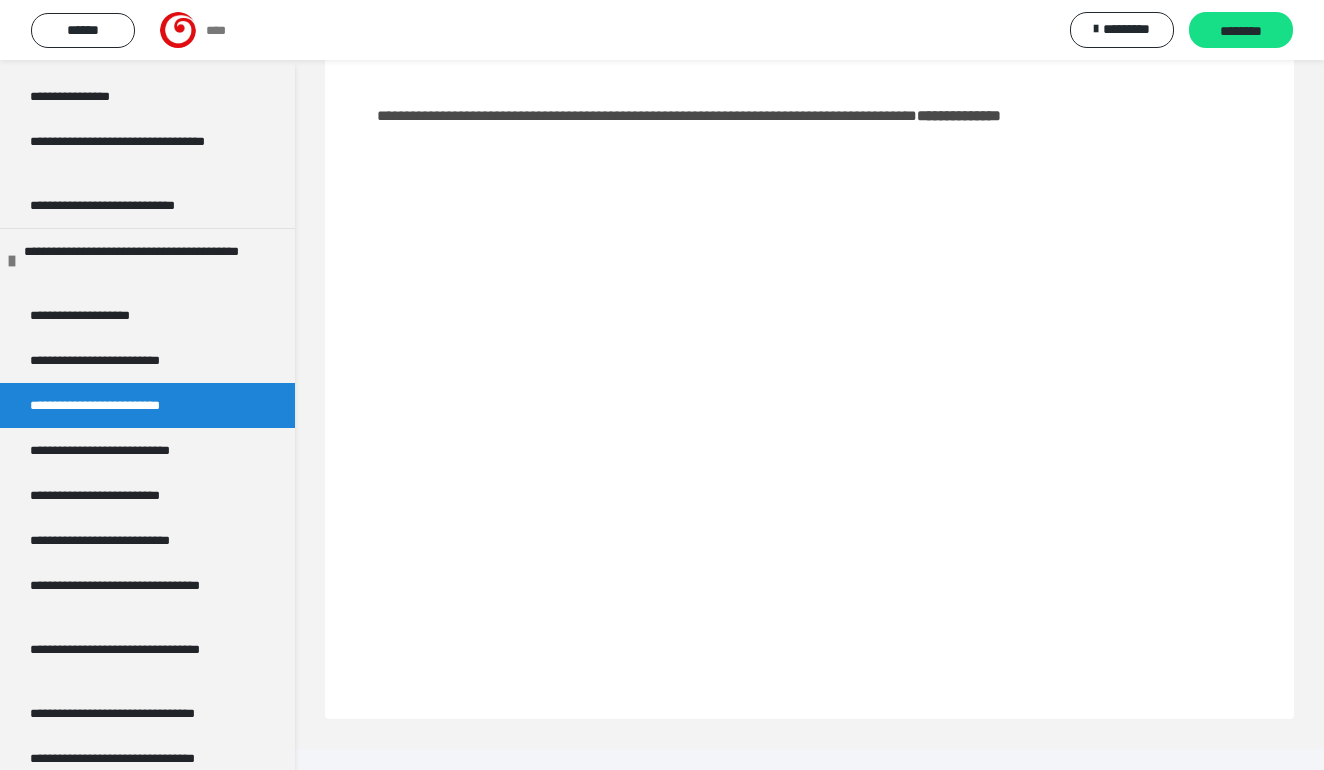 scroll, scrollTop: 255, scrollLeft: 0, axis: vertical 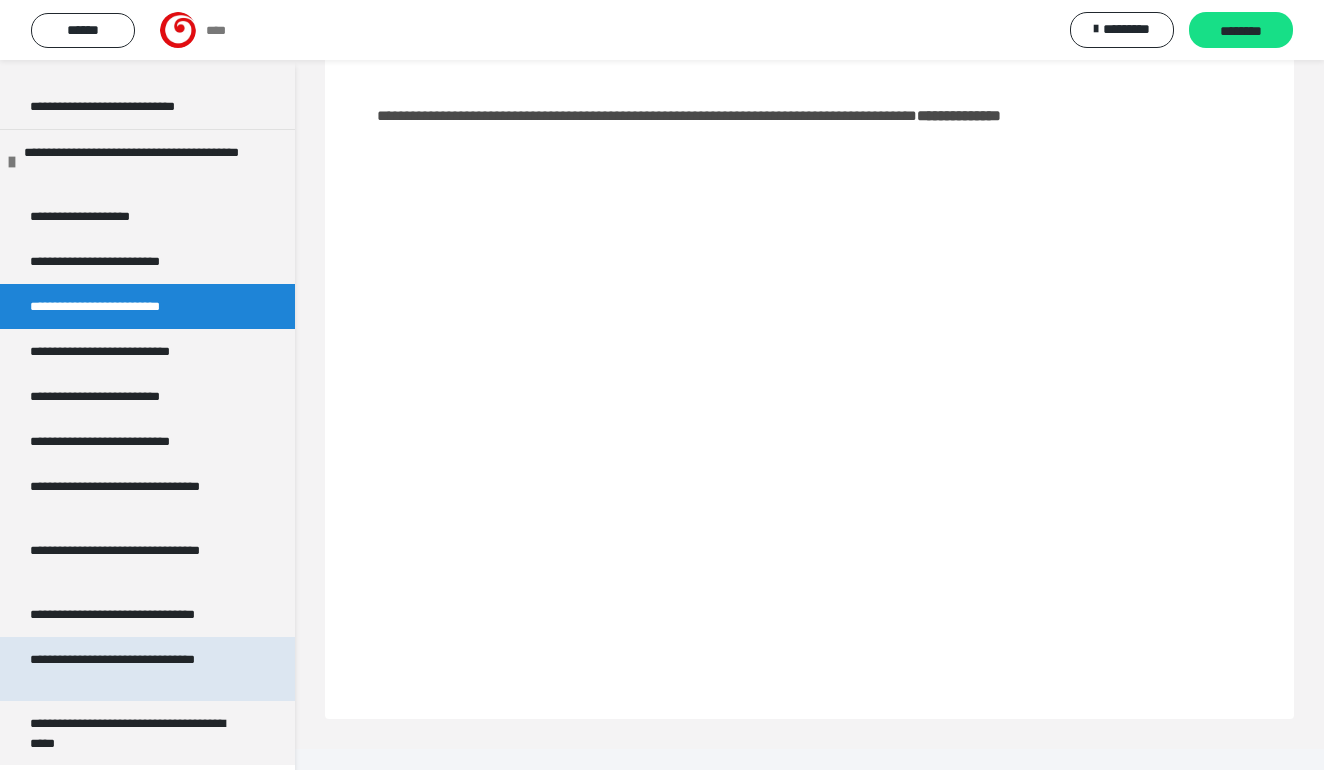 click on "**********" at bounding box center [139, 669] 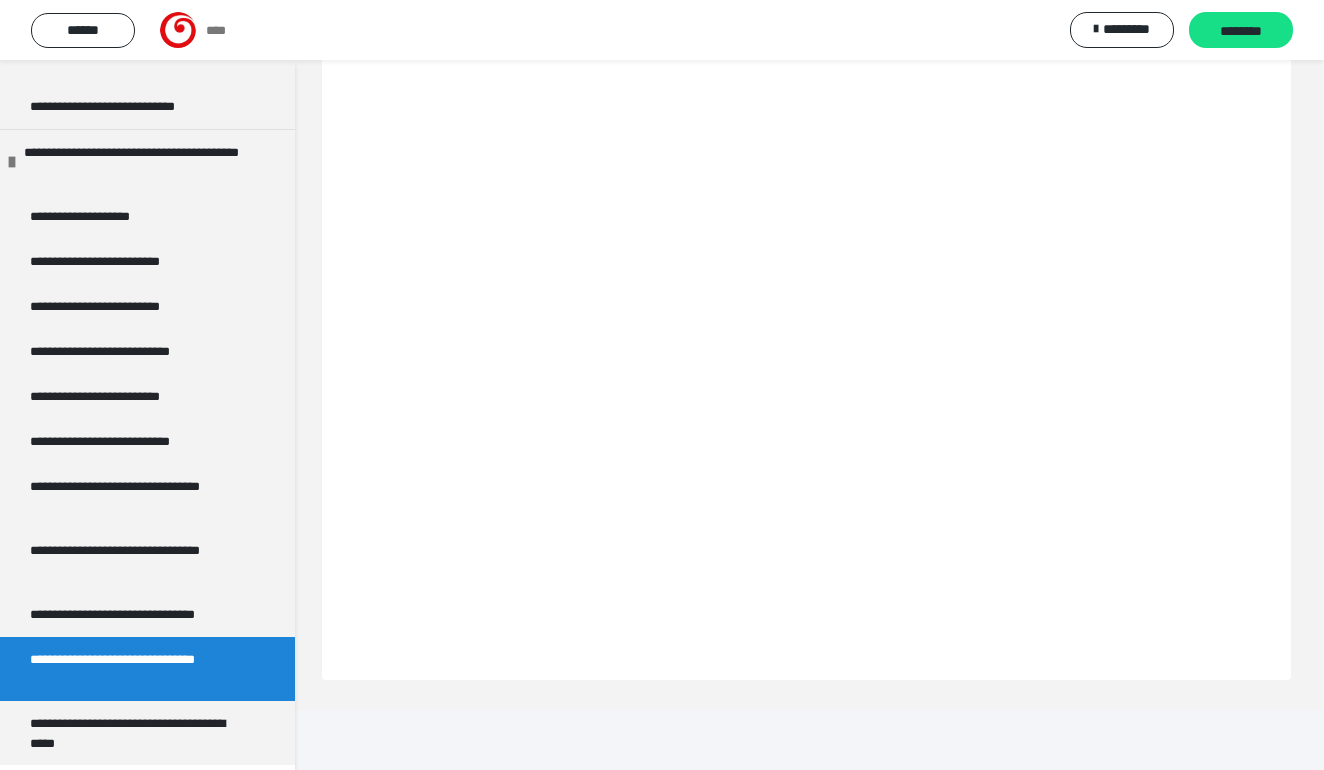 scroll, scrollTop: 1095, scrollLeft: 3, axis: both 